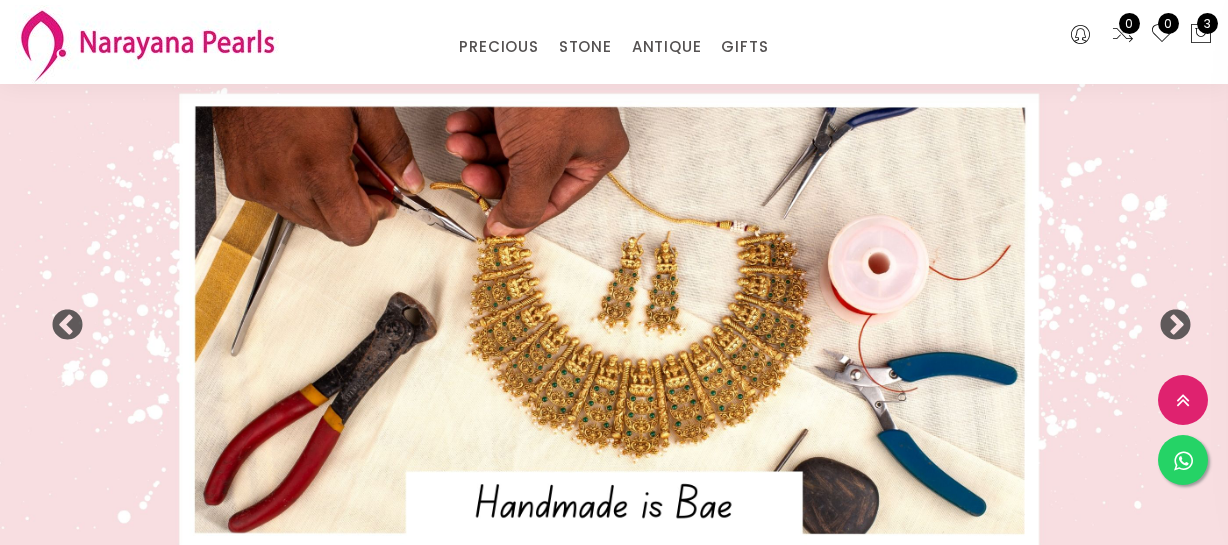 select on "INR" 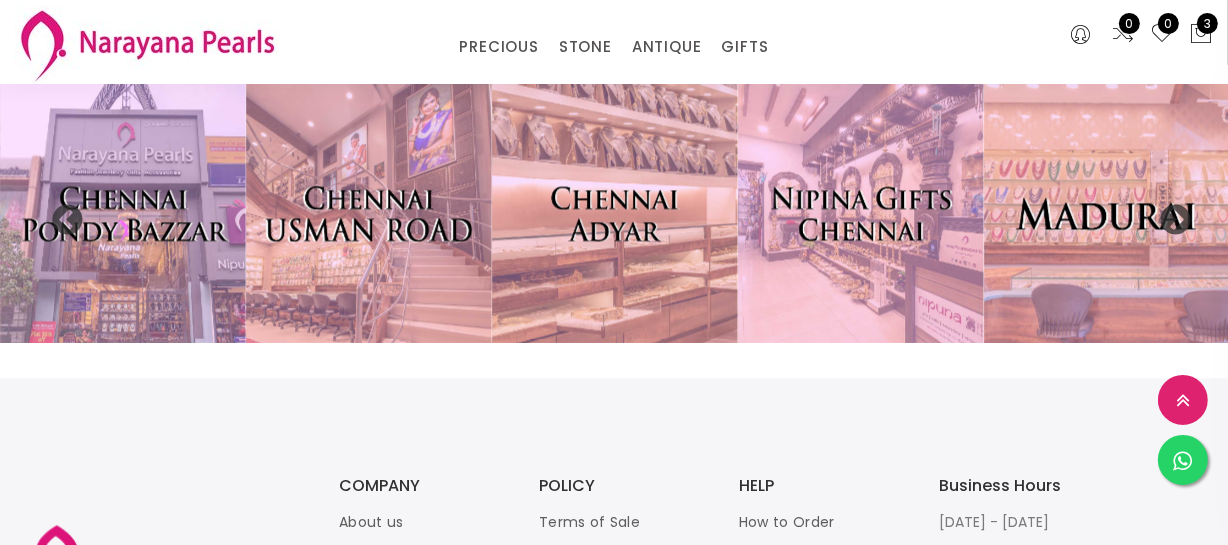 scroll, scrollTop: 4279, scrollLeft: 0, axis: vertical 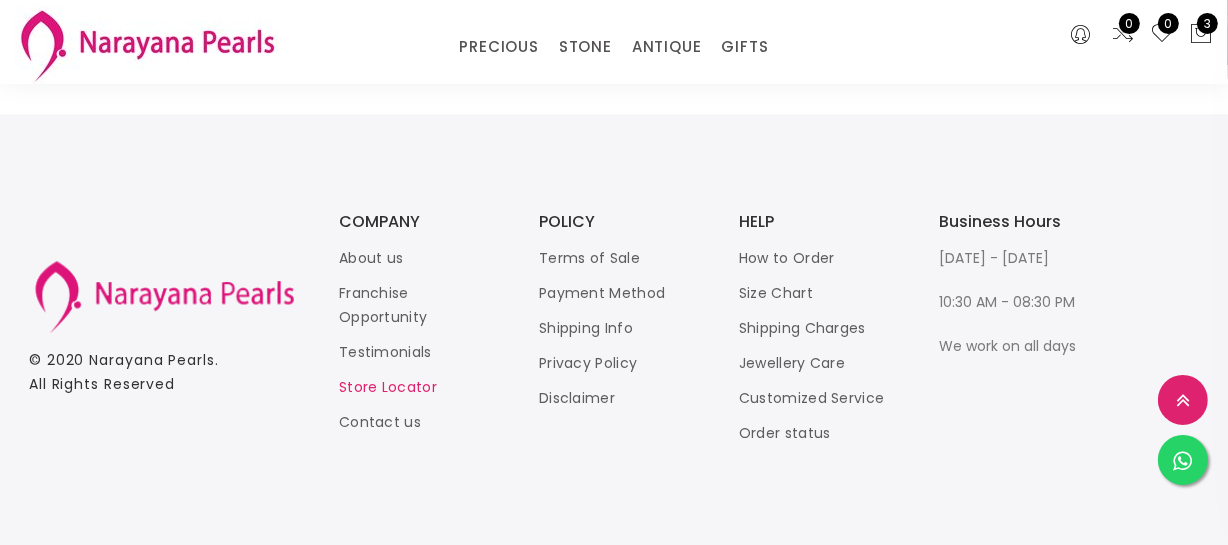 click on "Store Locator" at bounding box center (388, 387) 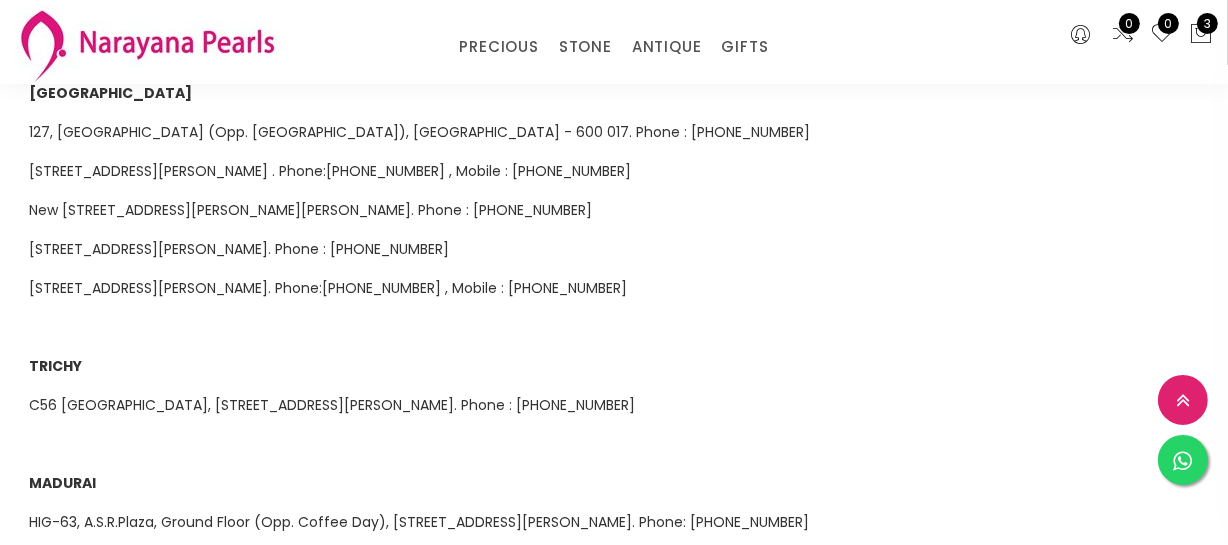 scroll, scrollTop: 1181, scrollLeft: 0, axis: vertical 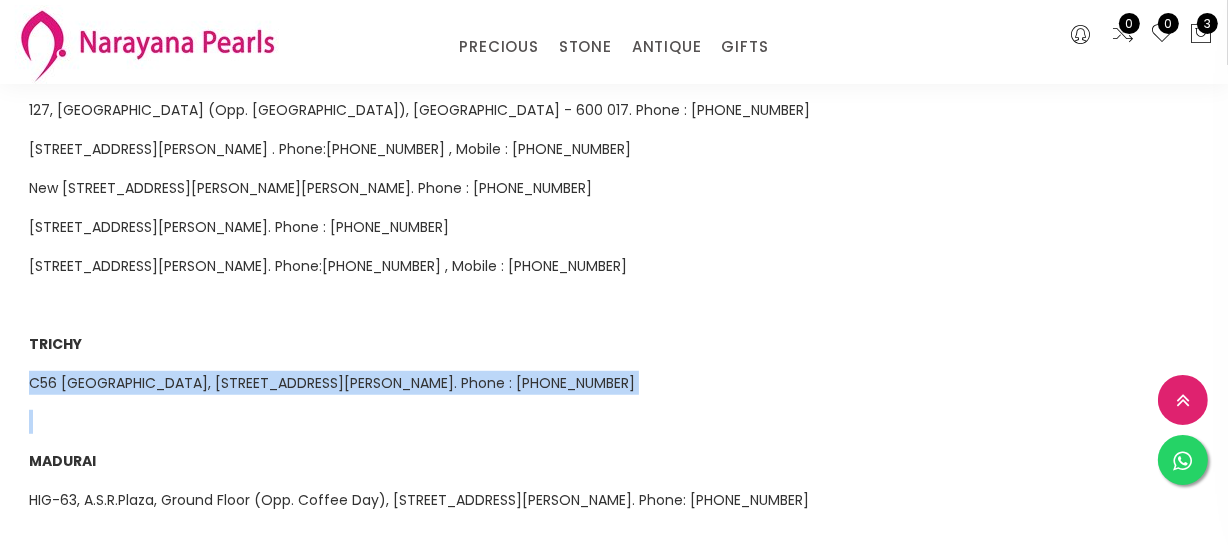 drag, startPoint x: 21, startPoint y: 355, endPoint x: 576, endPoint y: 395, distance: 556.4396 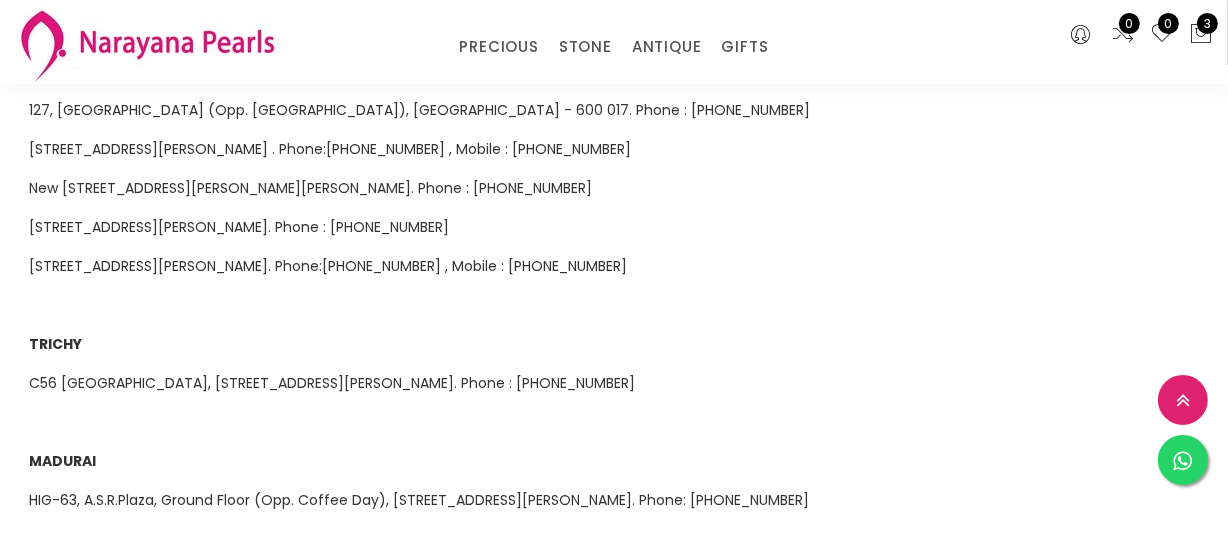 click on "C56 CLA Towers, 4th Cross, East Coast Rd, near Unlimited Stores, Thillai Nagar Main Road, Trichy 620 018. Phone : 422 0809" at bounding box center [332, 383] 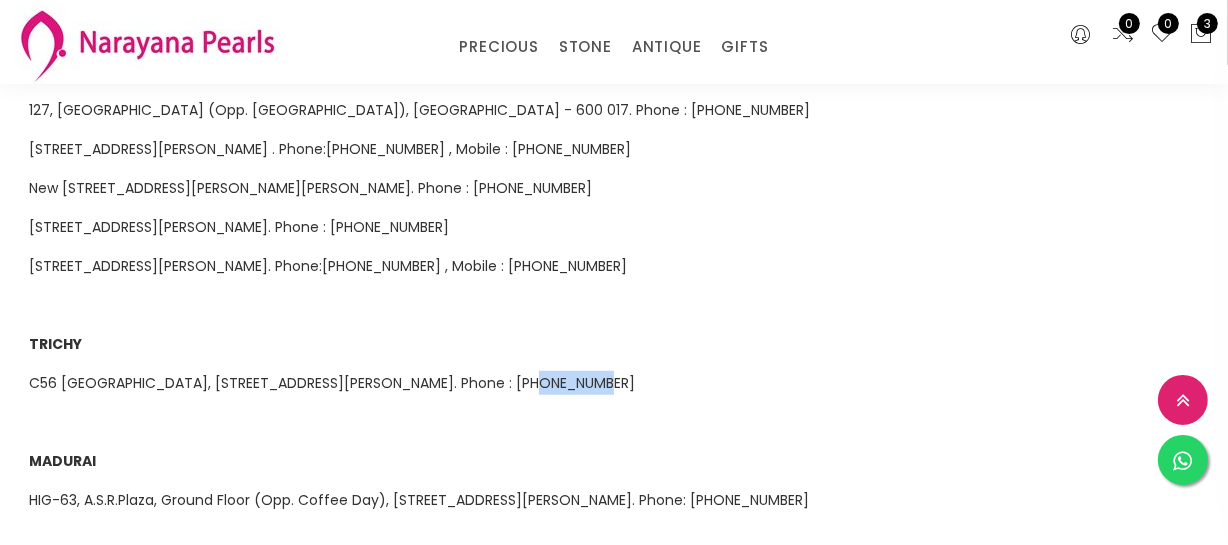 click on "C56 CLA Towers, 4th Cross, East Coast Rd, near Unlimited Stores, Thillai Nagar Main Road, Trichy 620 018. Phone : 422 0809" at bounding box center [332, 383] 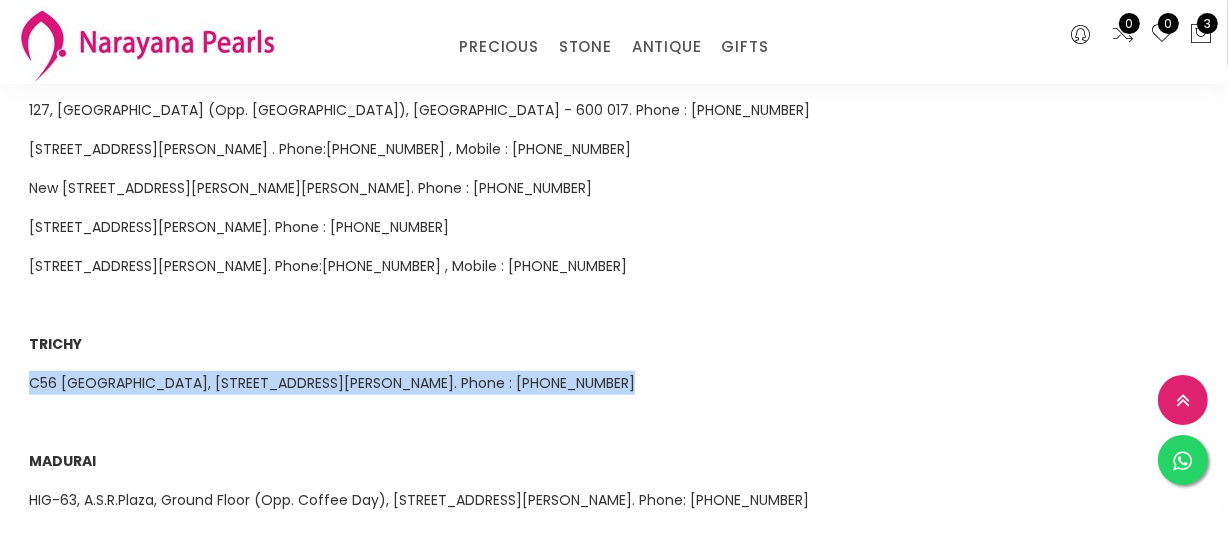 click on "C56 CLA Towers, 4th Cross, East Coast Rd, near Unlimited Stores, Thillai Nagar Main Road, Trichy 620 018. Phone : 422 0809" at bounding box center [332, 383] 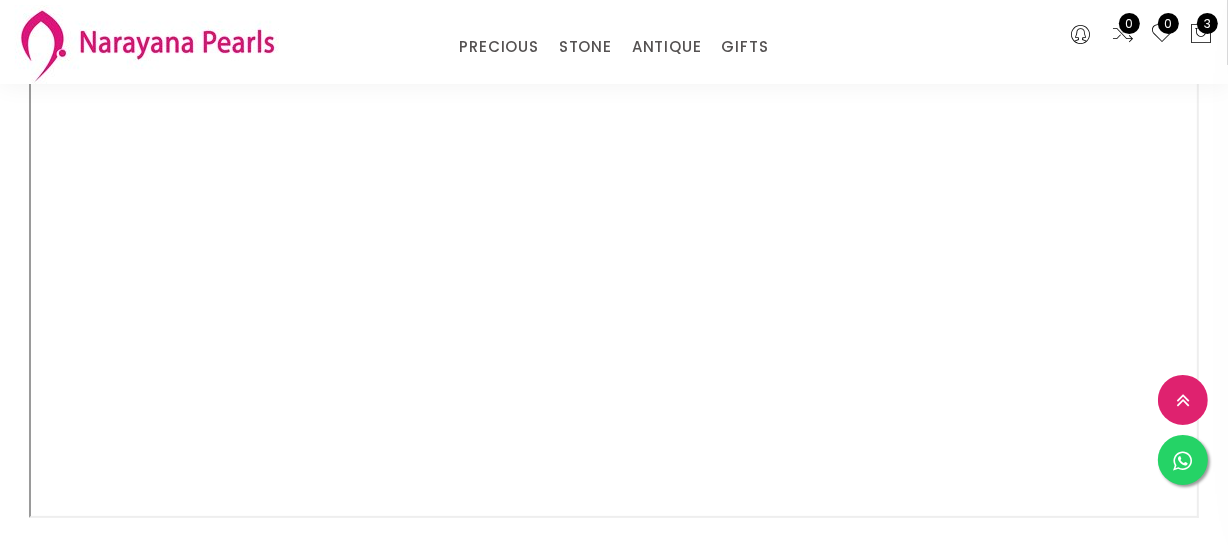 scroll, scrollTop: 363, scrollLeft: 0, axis: vertical 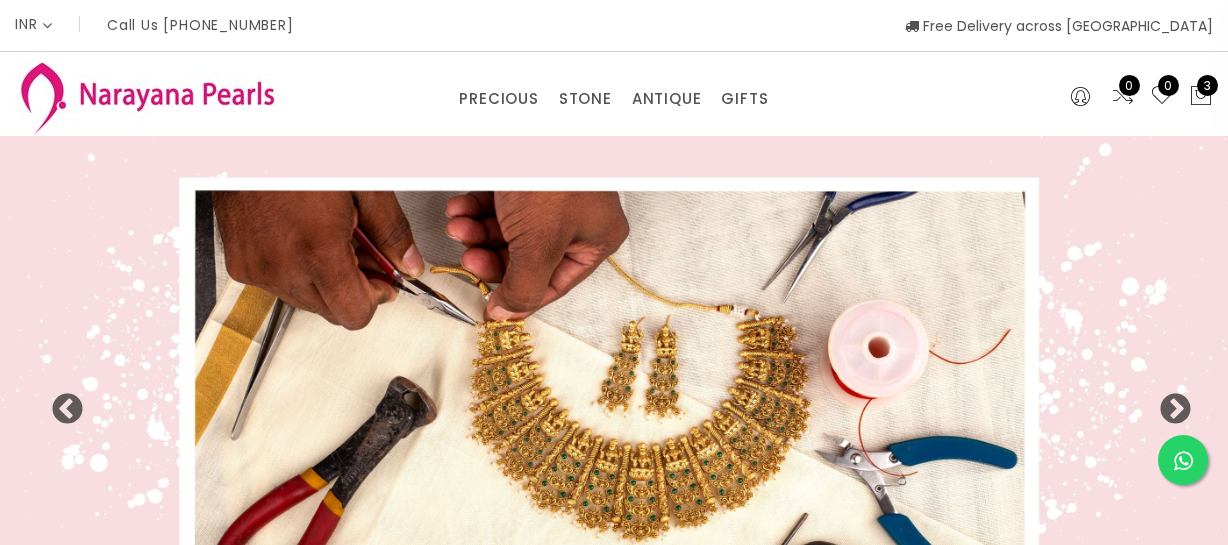select on "INR" 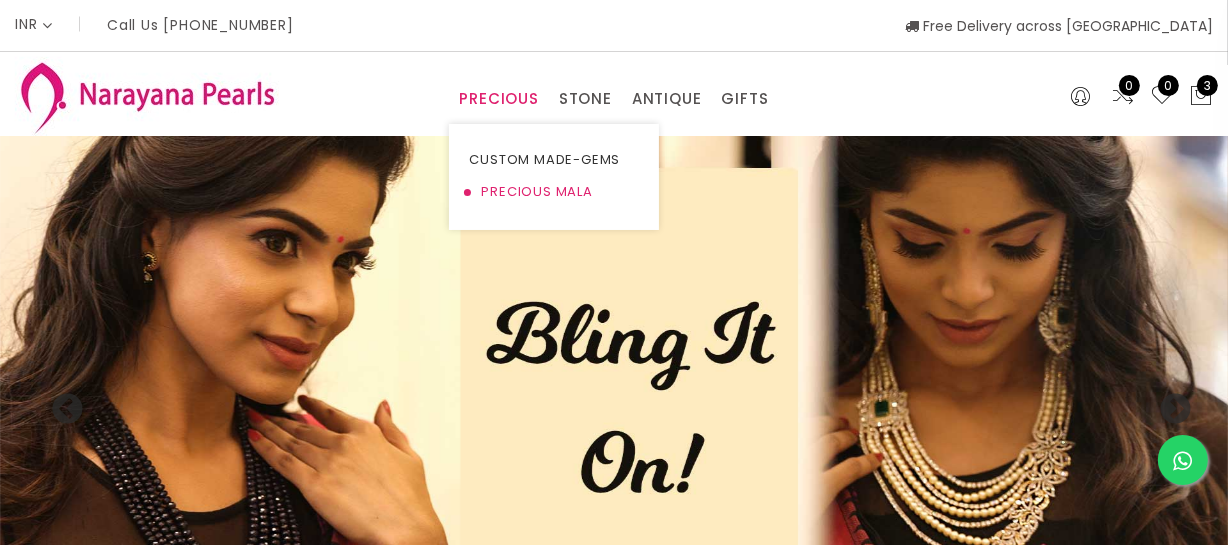 click on "PRECIOUS MALA" at bounding box center (554, 192) 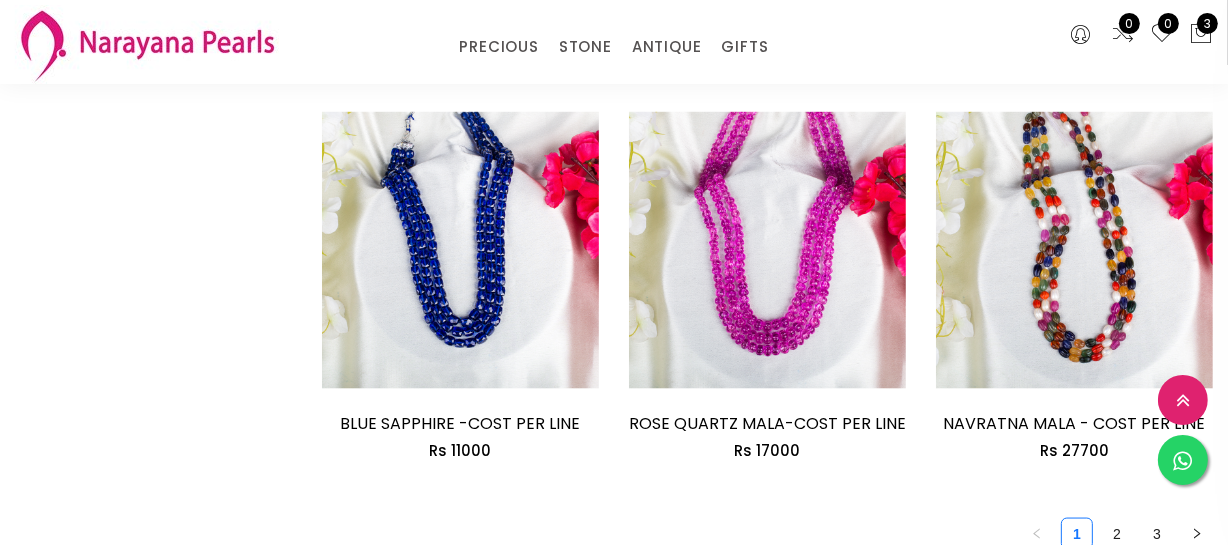 scroll, scrollTop: 2545, scrollLeft: 0, axis: vertical 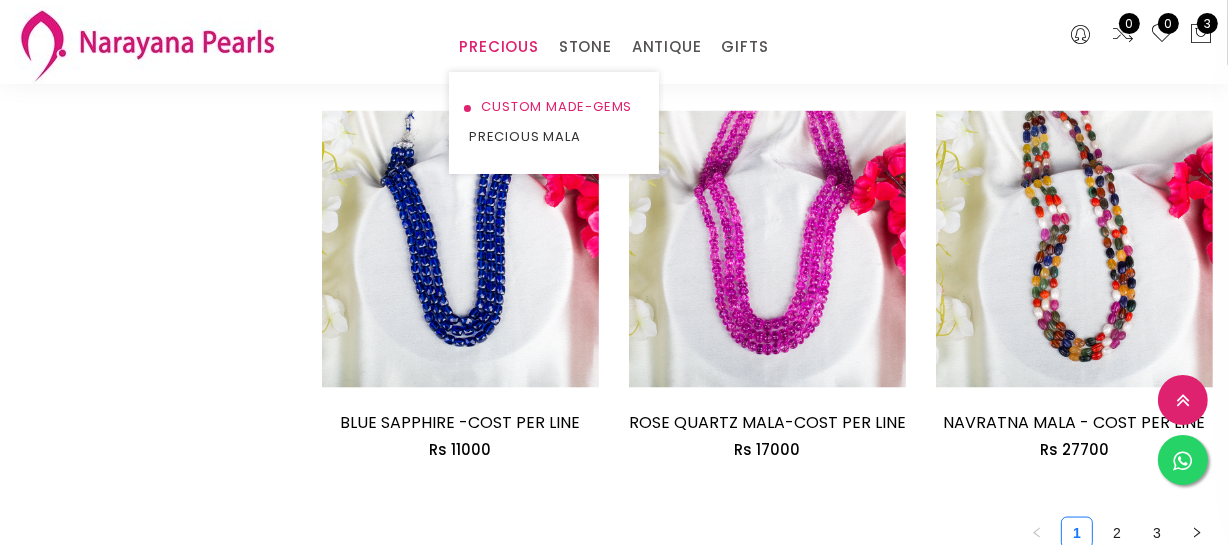 click on "CUSTOM MADE-GEMS" at bounding box center [554, 107] 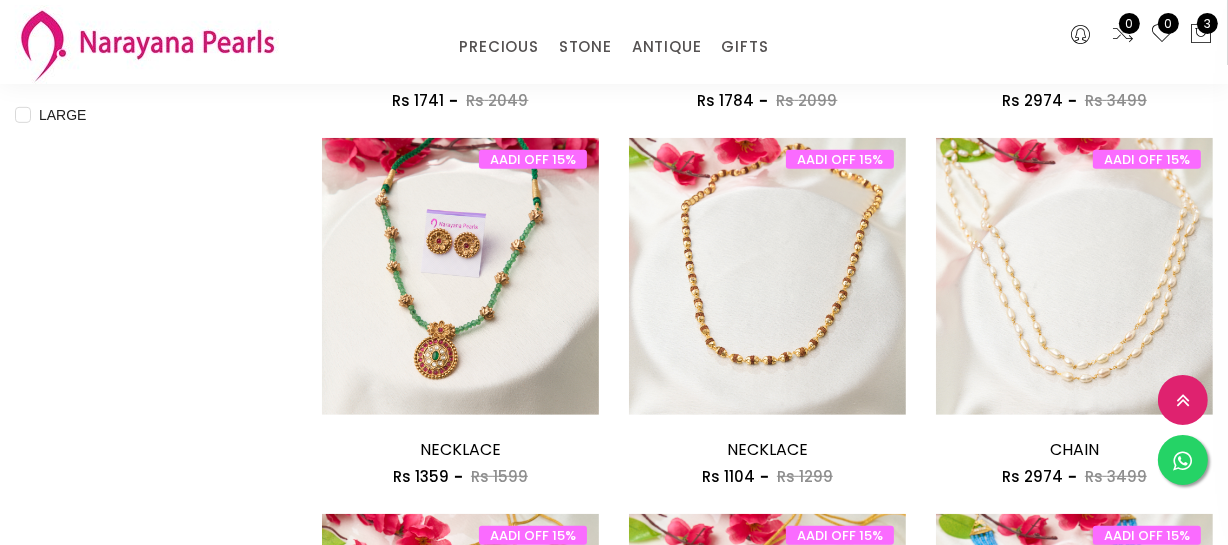 scroll, scrollTop: 636, scrollLeft: 0, axis: vertical 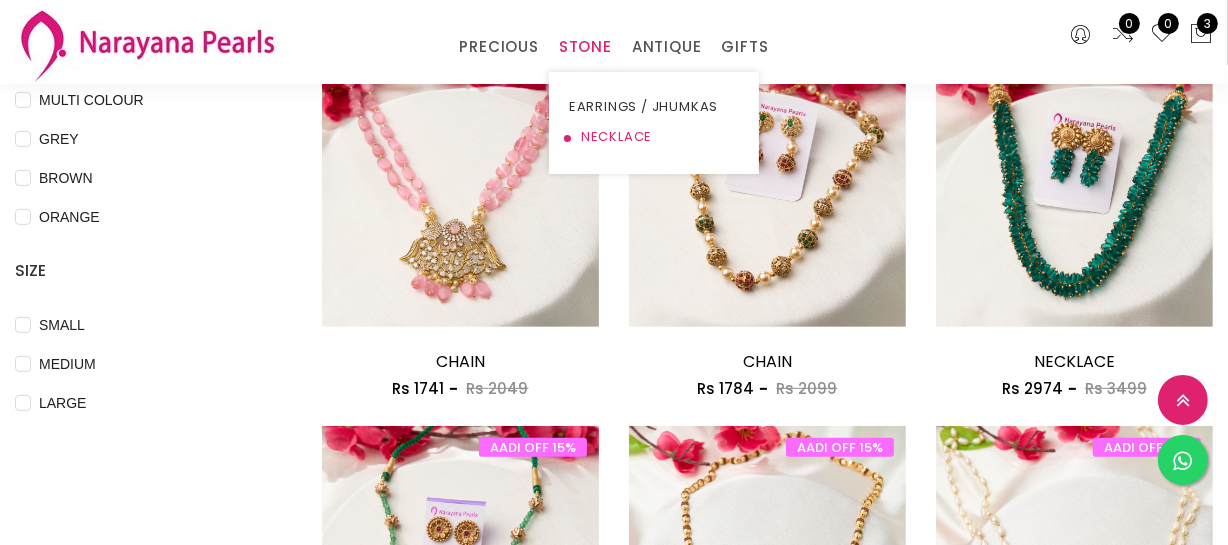 click on "NECKLACE" at bounding box center [654, 137] 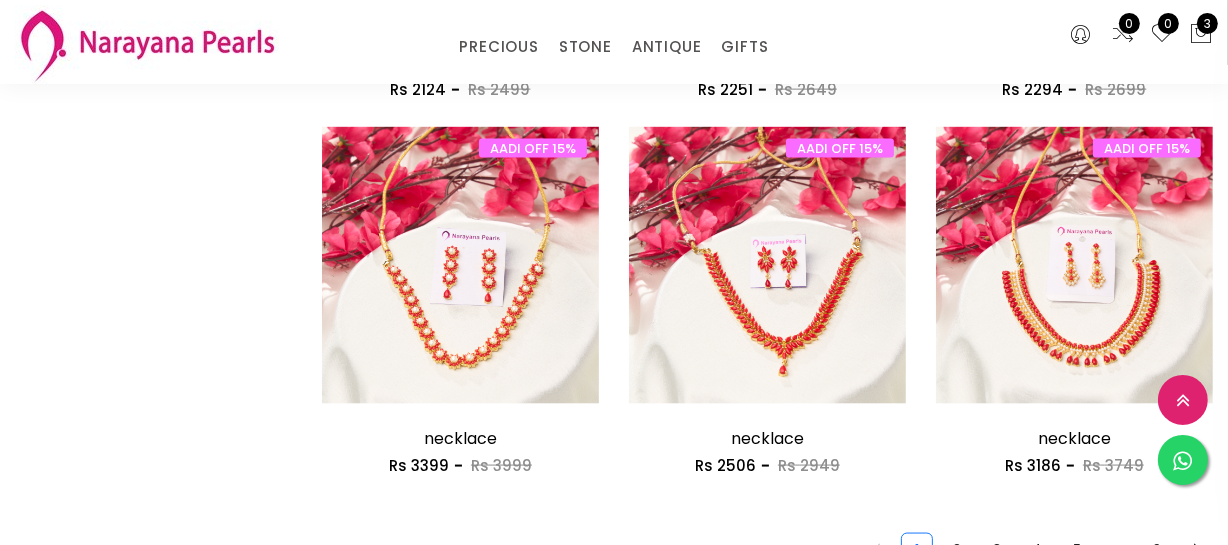 scroll, scrollTop: 2727, scrollLeft: 0, axis: vertical 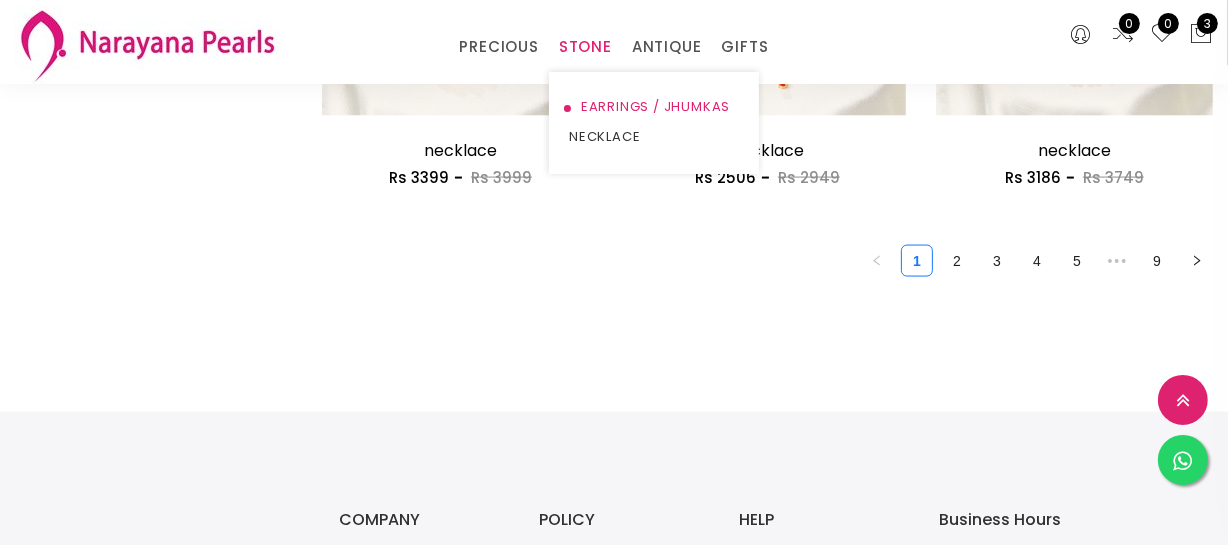 click on "EARRINGS / JHUMKAS" at bounding box center (654, 107) 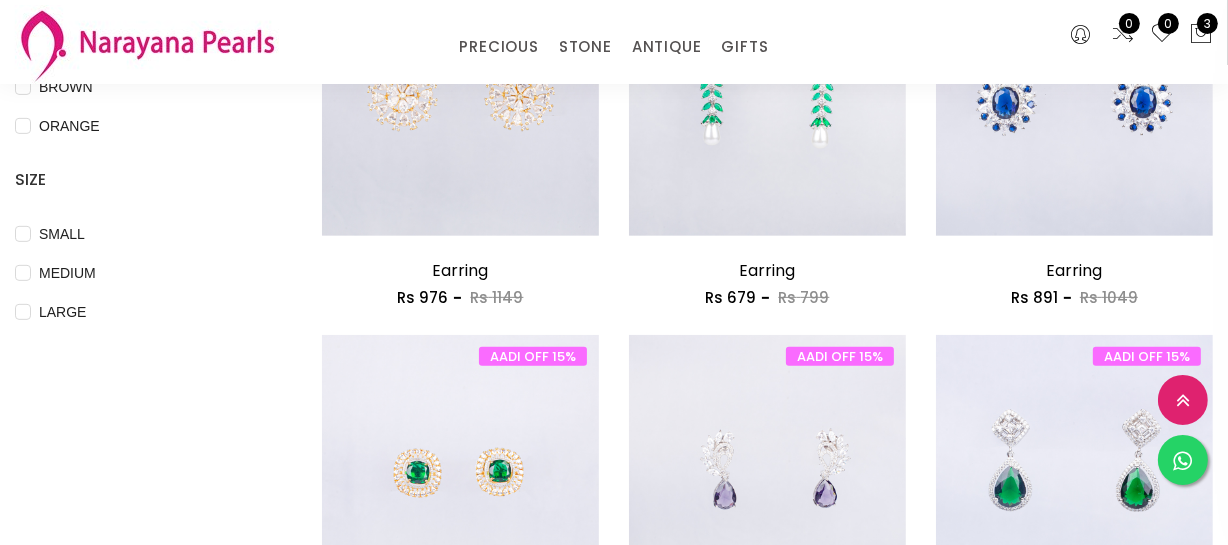 scroll, scrollTop: 181, scrollLeft: 0, axis: vertical 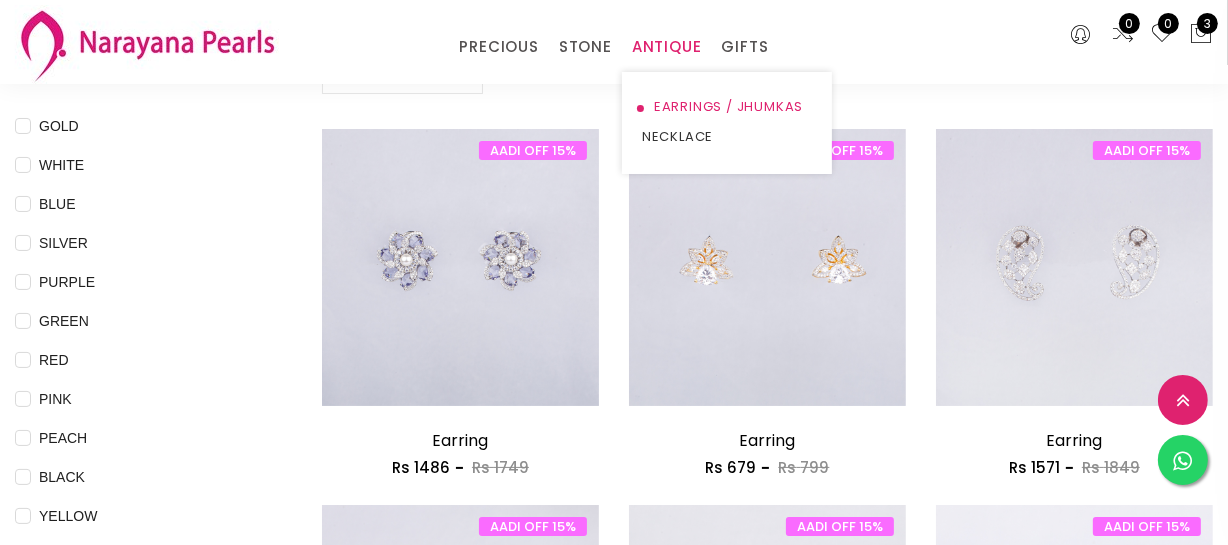 click on "EARRINGS / JHUMKAS" at bounding box center (727, 107) 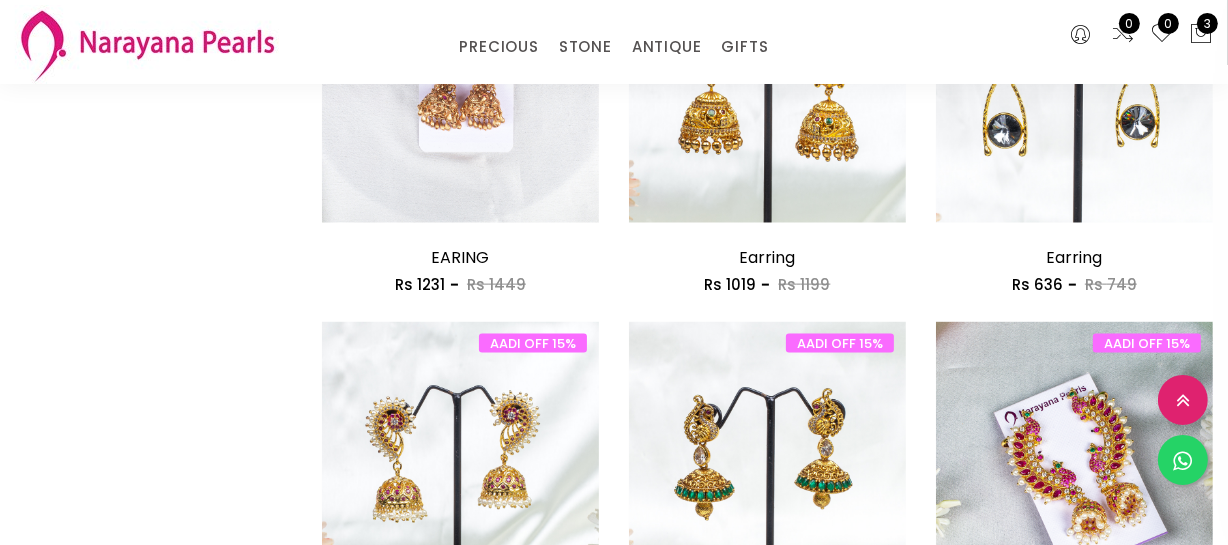 scroll, scrollTop: 2636, scrollLeft: 0, axis: vertical 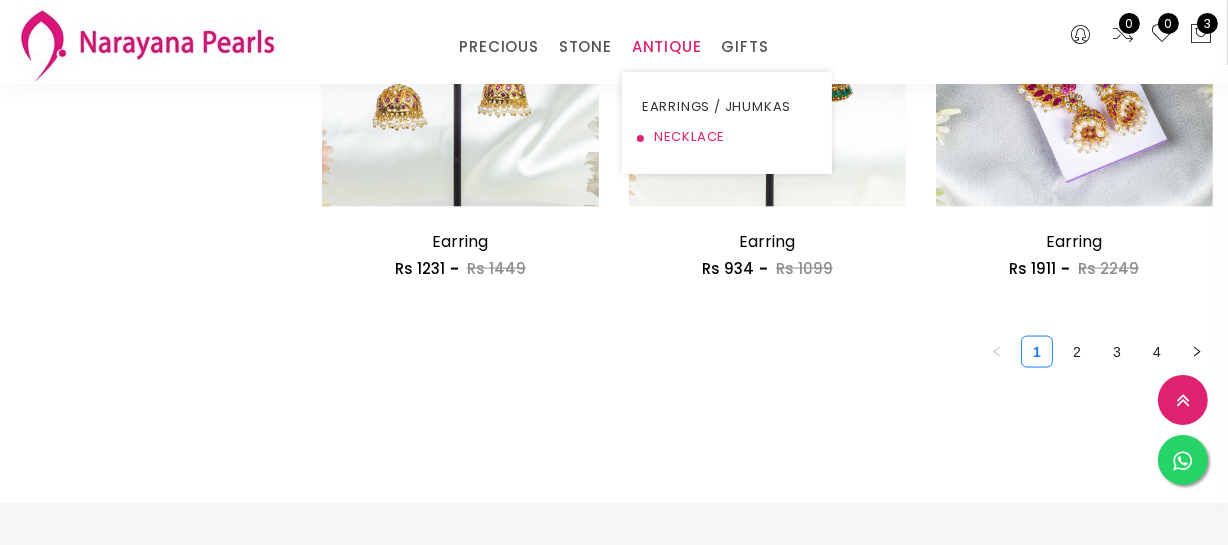 click on "NECKLACE" at bounding box center [727, 137] 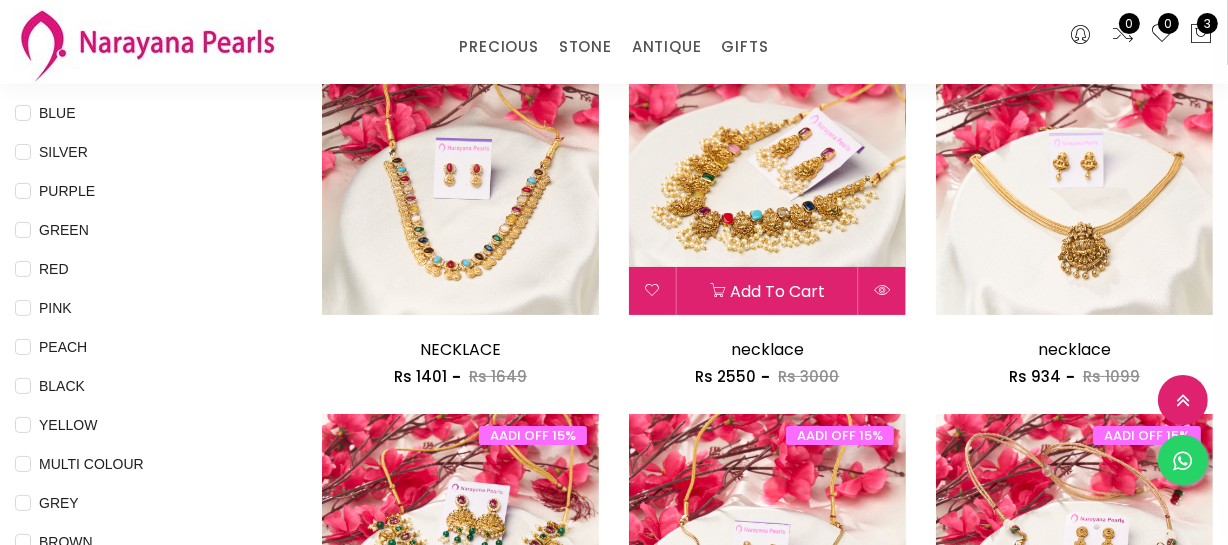 scroll, scrollTop: 0, scrollLeft: 0, axis: both 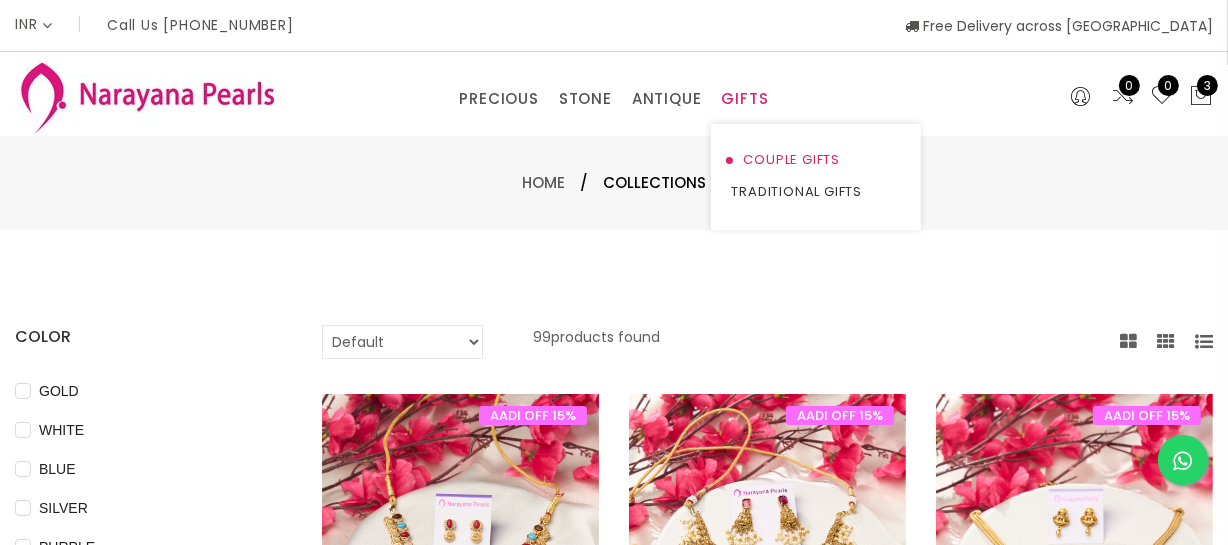 click on "COUPLE GIFTS" at bounding box center [816, 160] 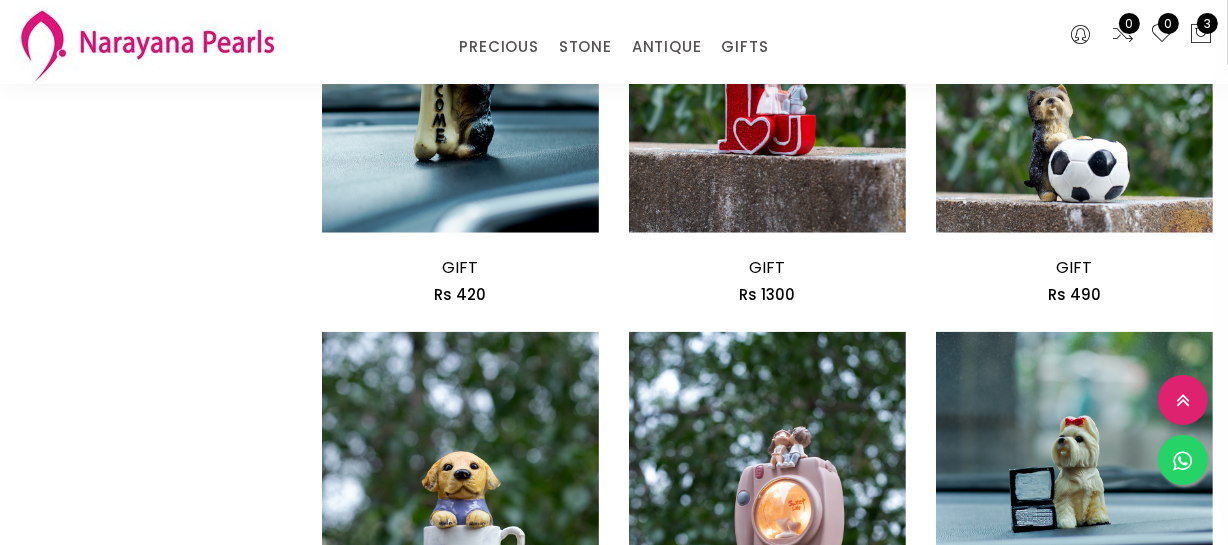 scroll, scrollTop: 2000, scrollLeft: 0, axis: vertical 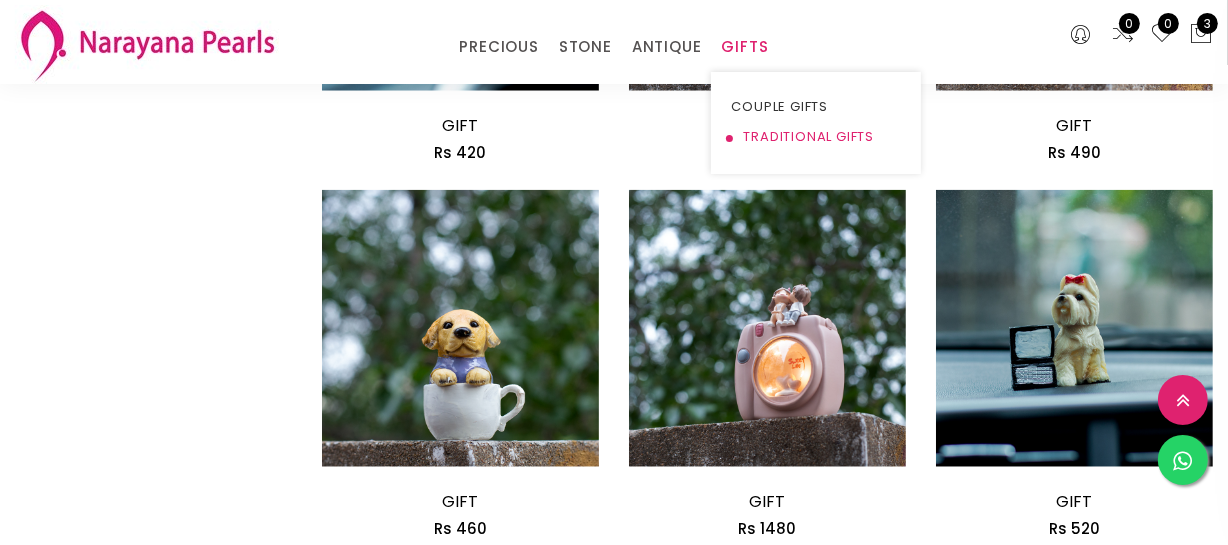 click on "TRADITIONAL GIFTS" at bounding box center (816, 137) 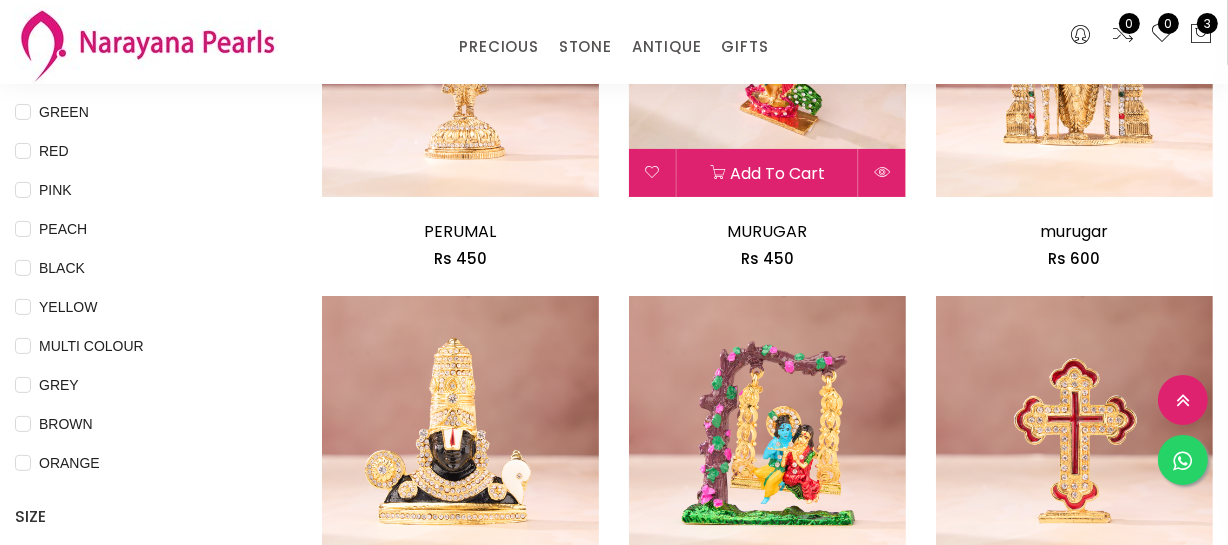 scroll, scrollTop: 272, scrollLeft: 0, axis: vertical 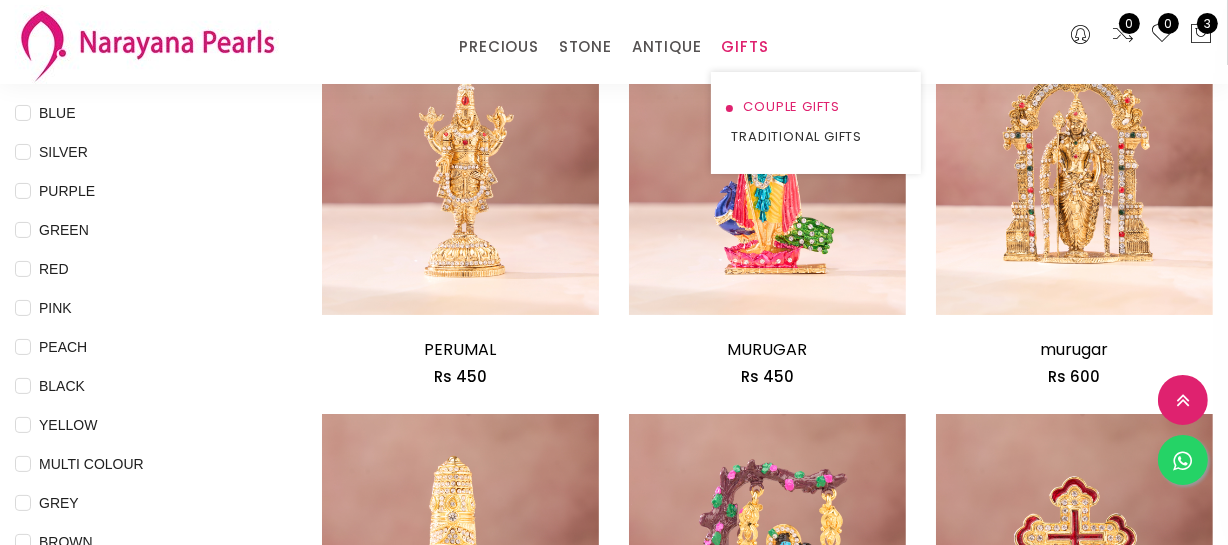 click on "COUPLE GIFTS" at bounding box center (816, 107) 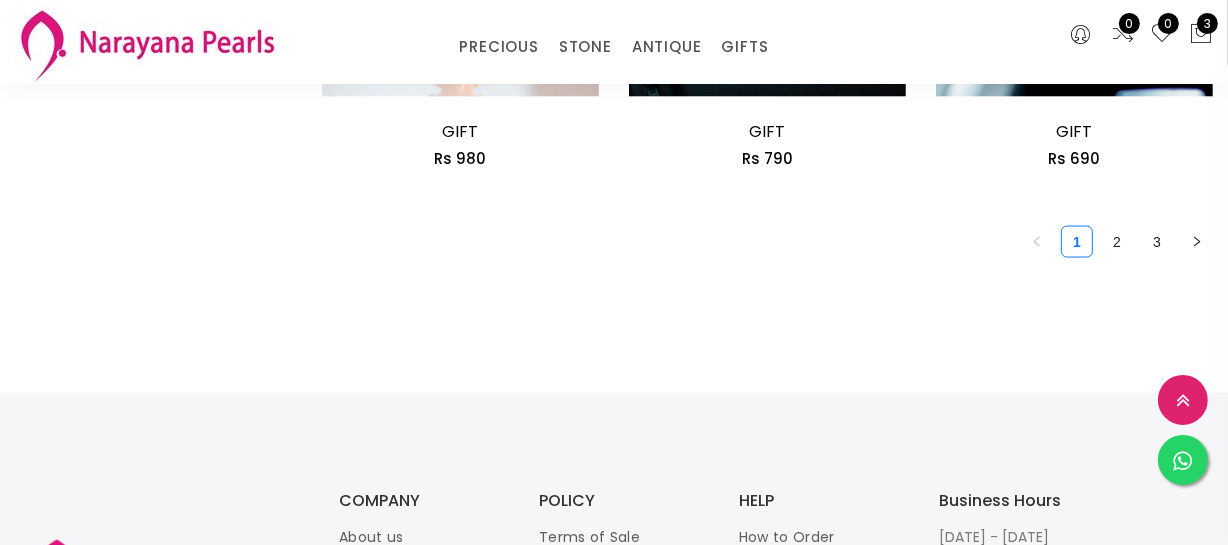 scroll, scrollTop: 2727, scrollLeft: 0, axis: vertical 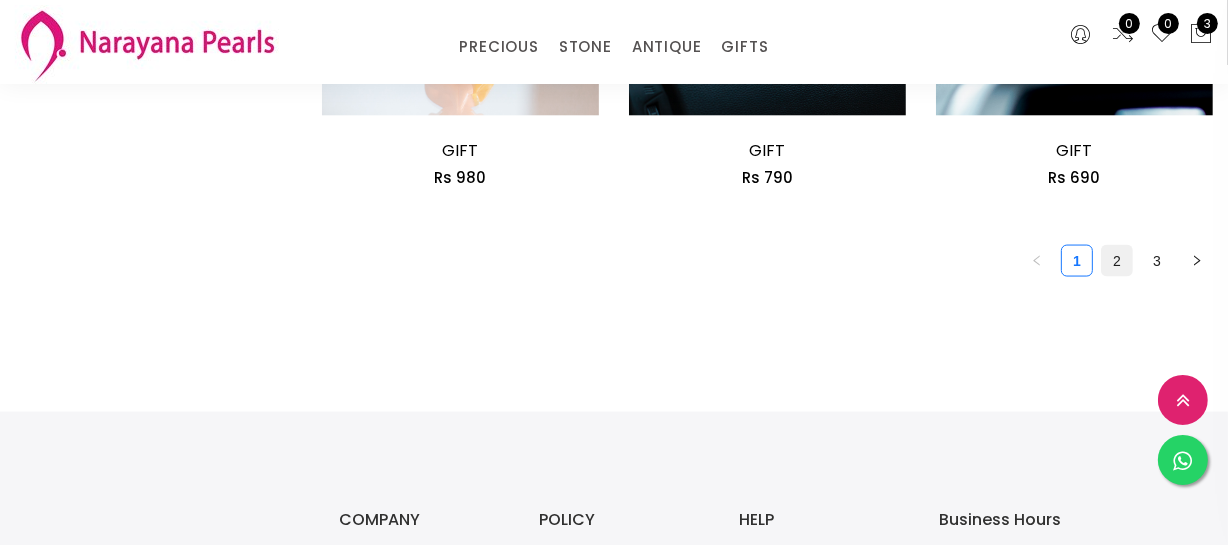 click on "2" at bounding box center (1117, 261) 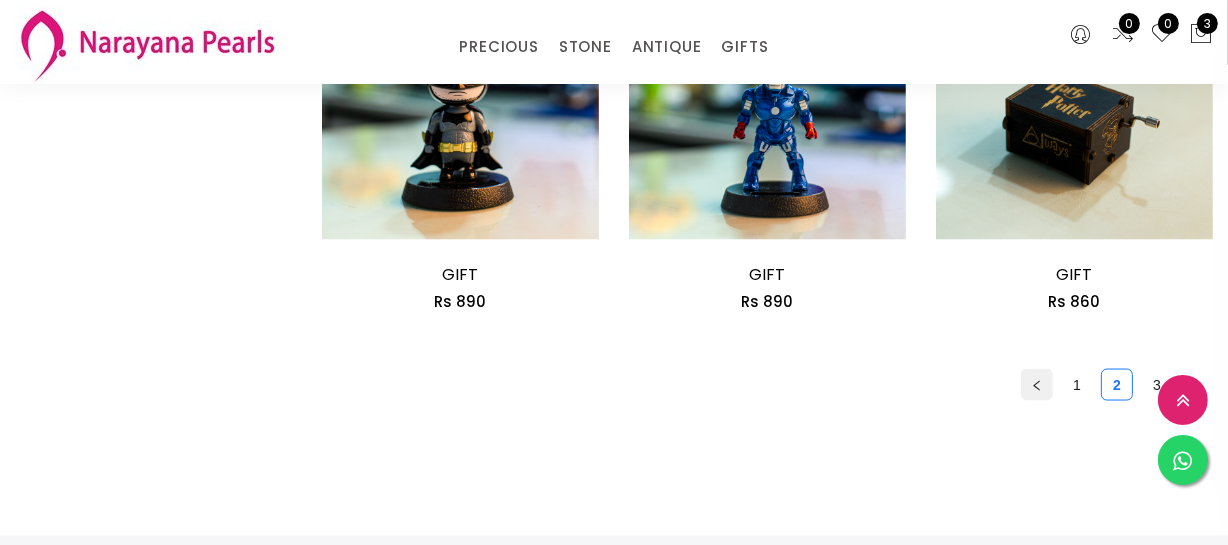 scroll, scrollTop: 2727, scrollLeft: 0, axis: vertical 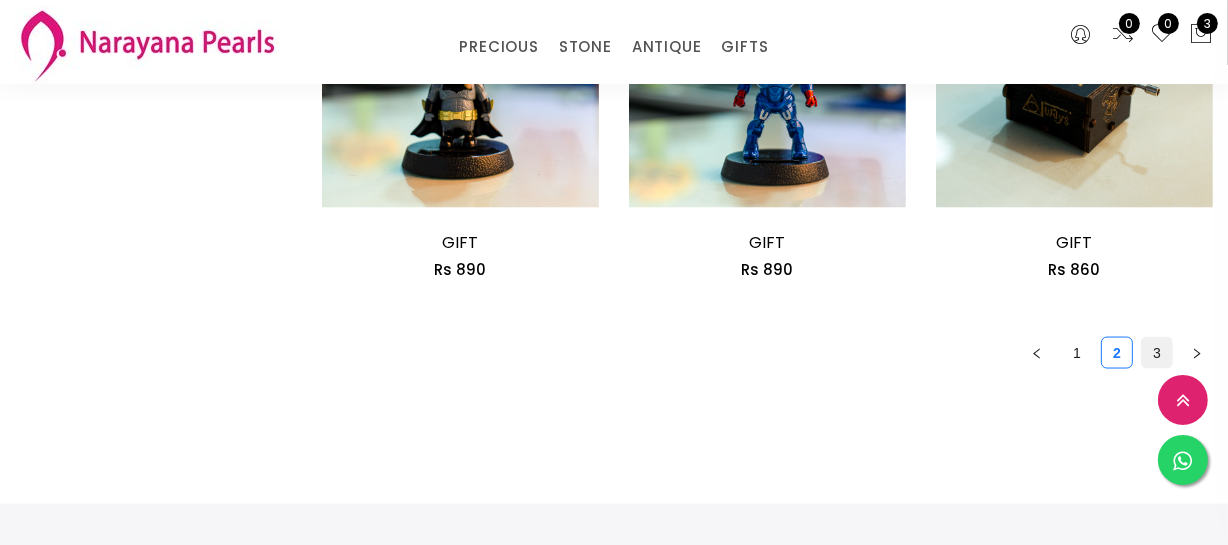 click on "3" at bounding box center (1157, 353) 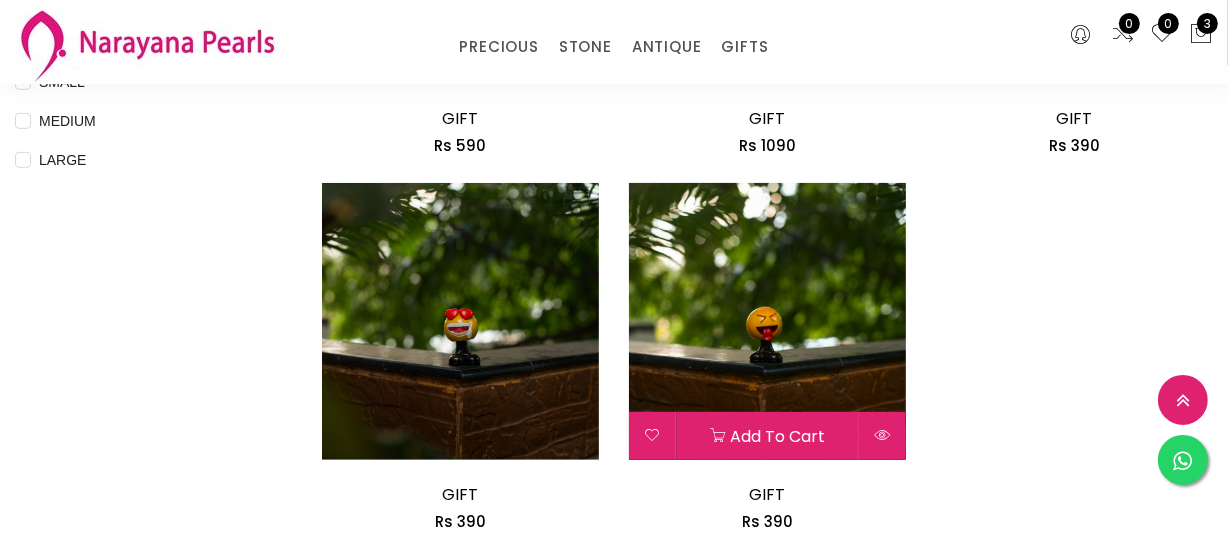 scroll, scrollTop: 1000, scrollLeft: 0, axis: vertical 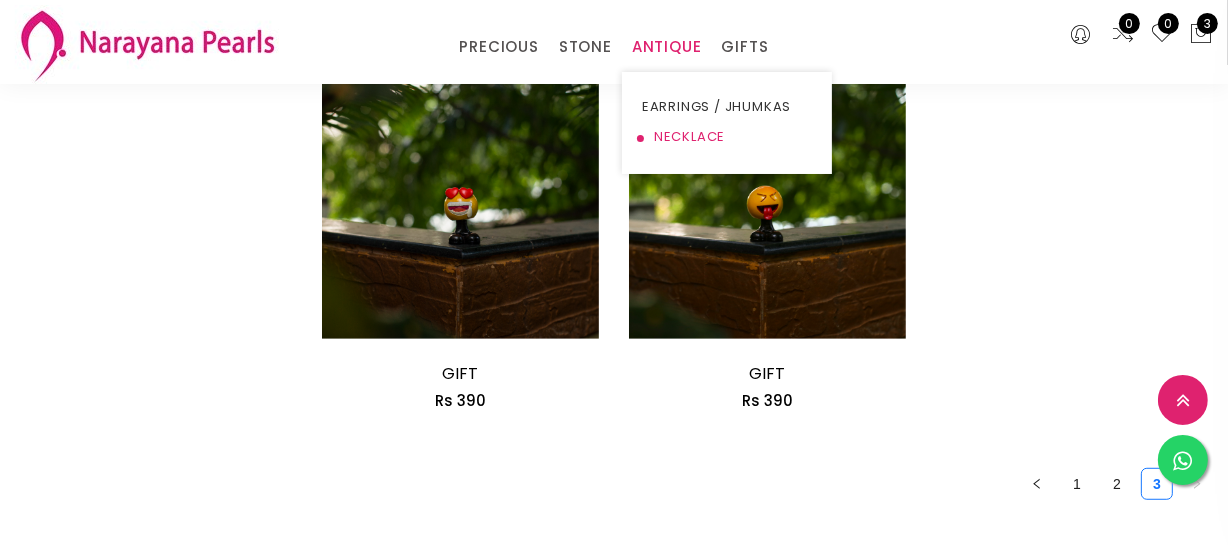 click on "NECKLACE" at bounding box center [727, 137] 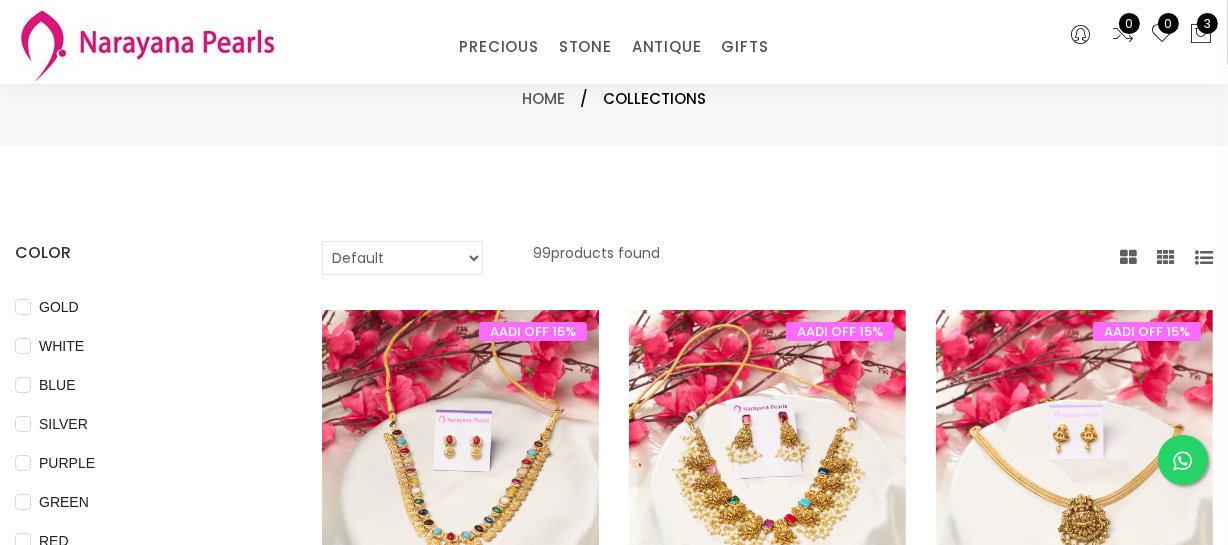 scroll, scrollTop: 363, scrollLeft: 0, axis: vertical 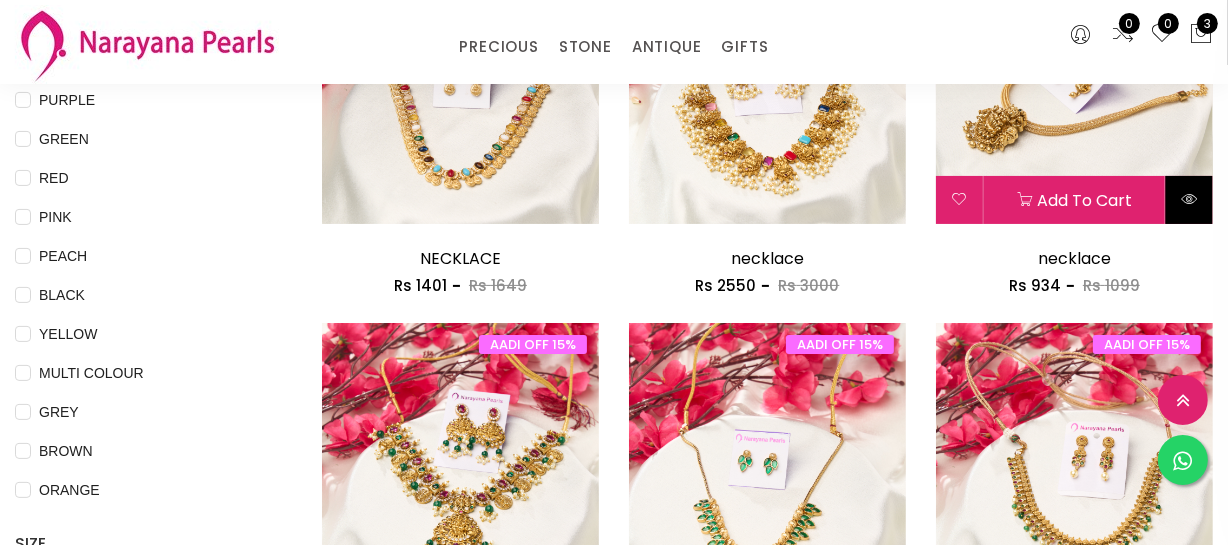 click at bounding box center [1189, 199] 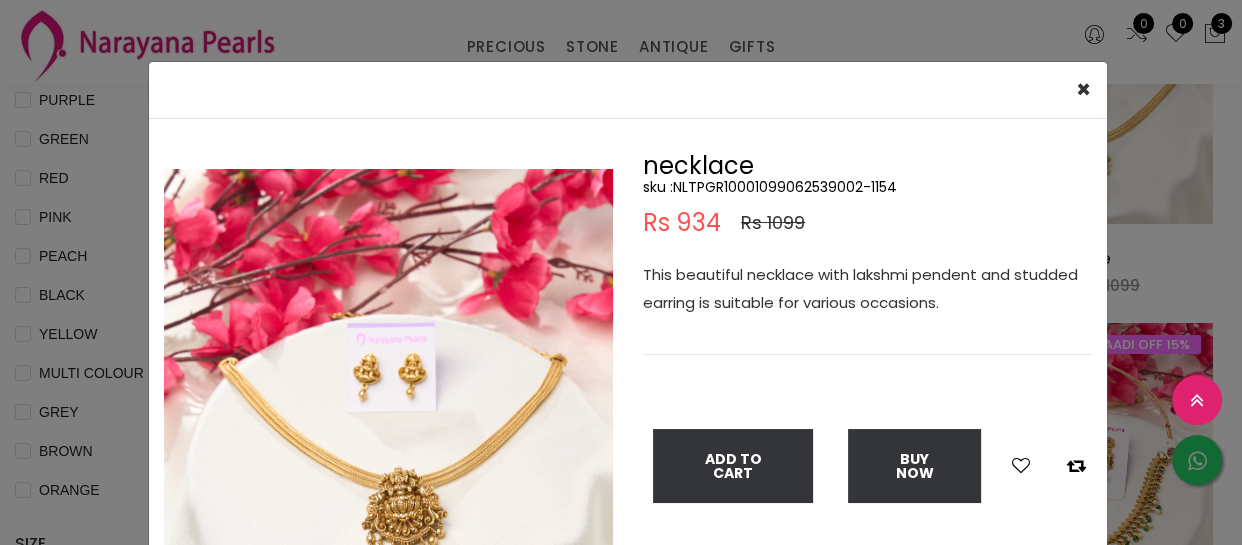 click on "× Close Double (click / press) on the image to zoom (in / out). necklace sku :  NLTPGR10001099062539002-1154 Rs   934   Rs   1099 This beautiful necklace with lakshmi pendent and studded earring is suitable for various occasions.  Add To Cart   Buy Now" at bounding box center (621, 272) 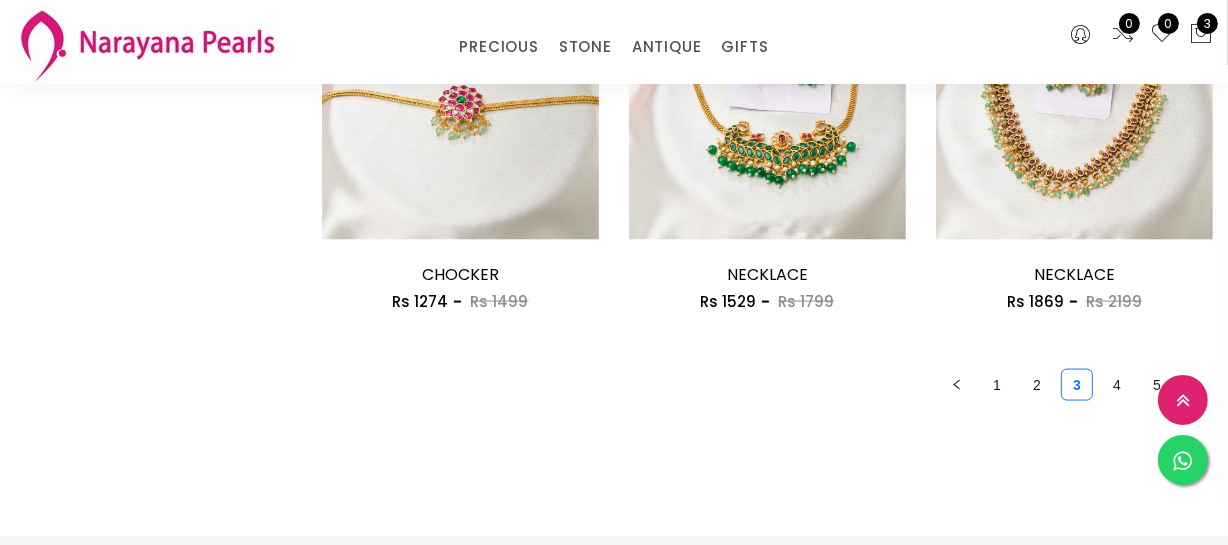 scroll, scrollTop: 2636, scrollLeft: 0, axis: vertical 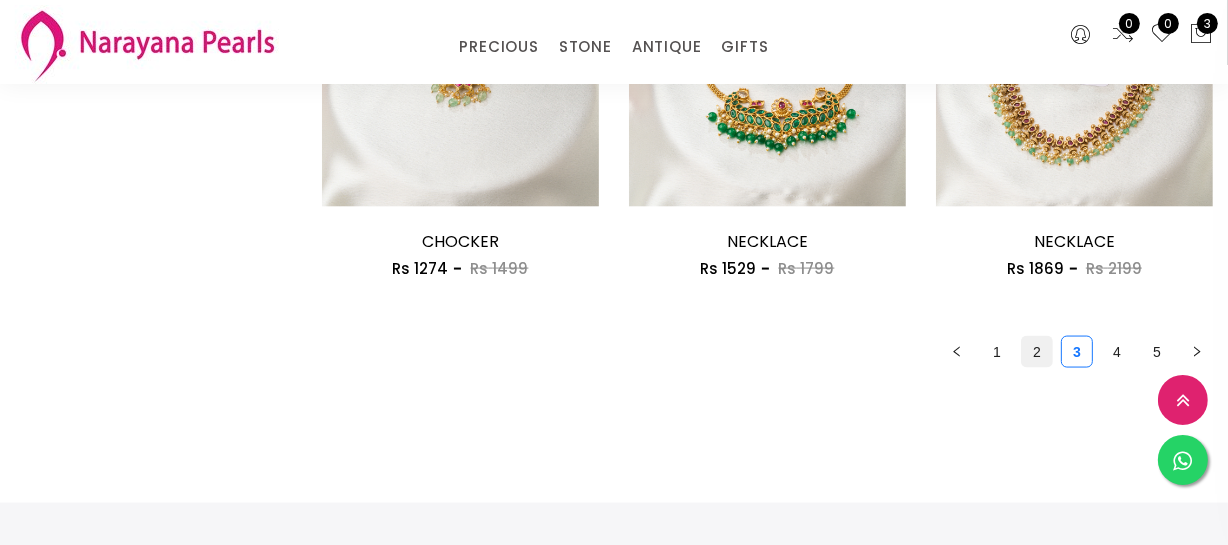 click on "2" at bounding box center (1037, 352) 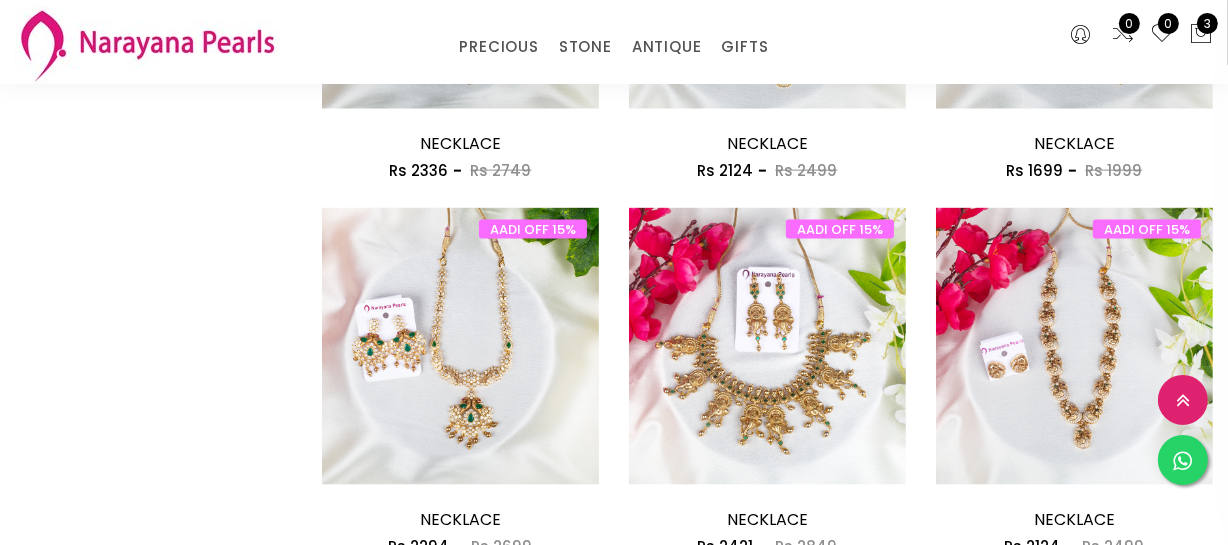 scroll, scrollTop: 2545, scrollLeft: 0, axis: vertical 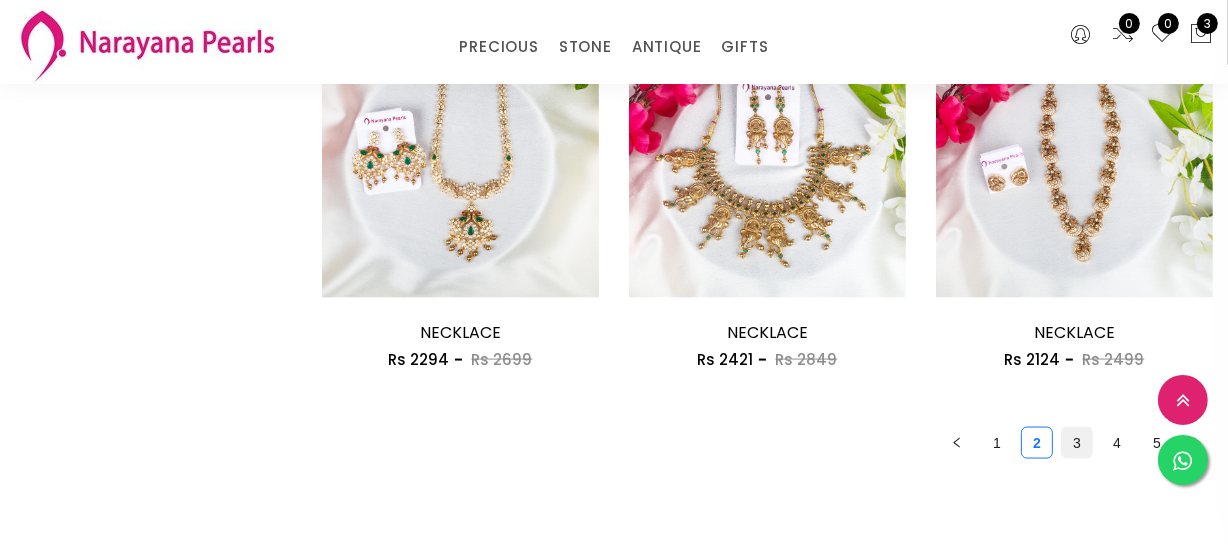 click on "3" at bounding box center [1077, 443] 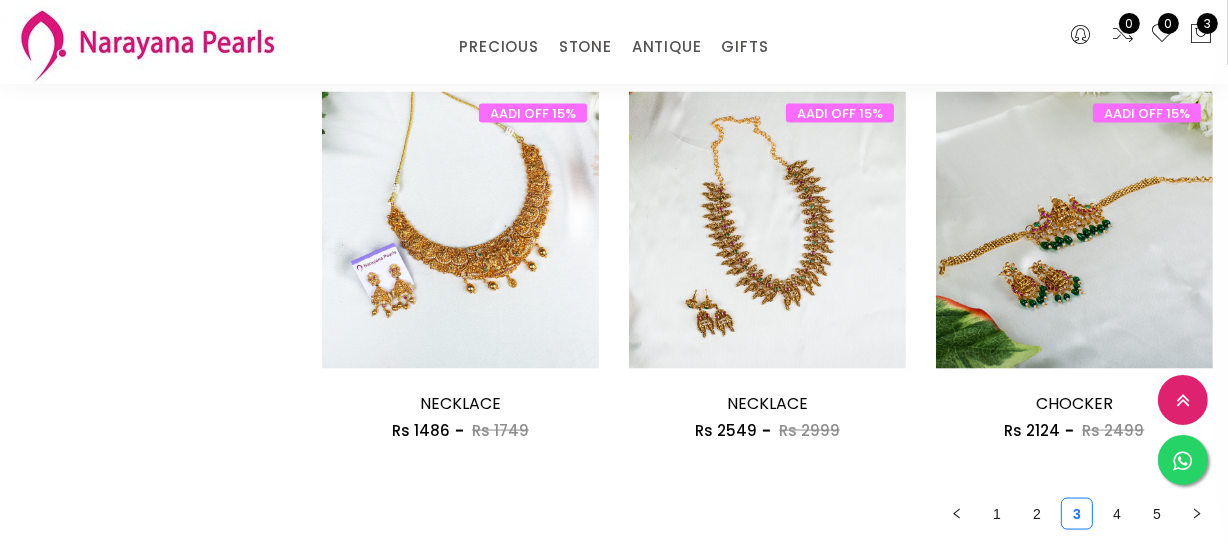 scroll, scrollTop: 2636, scrollLeft: 0, axis: vertical 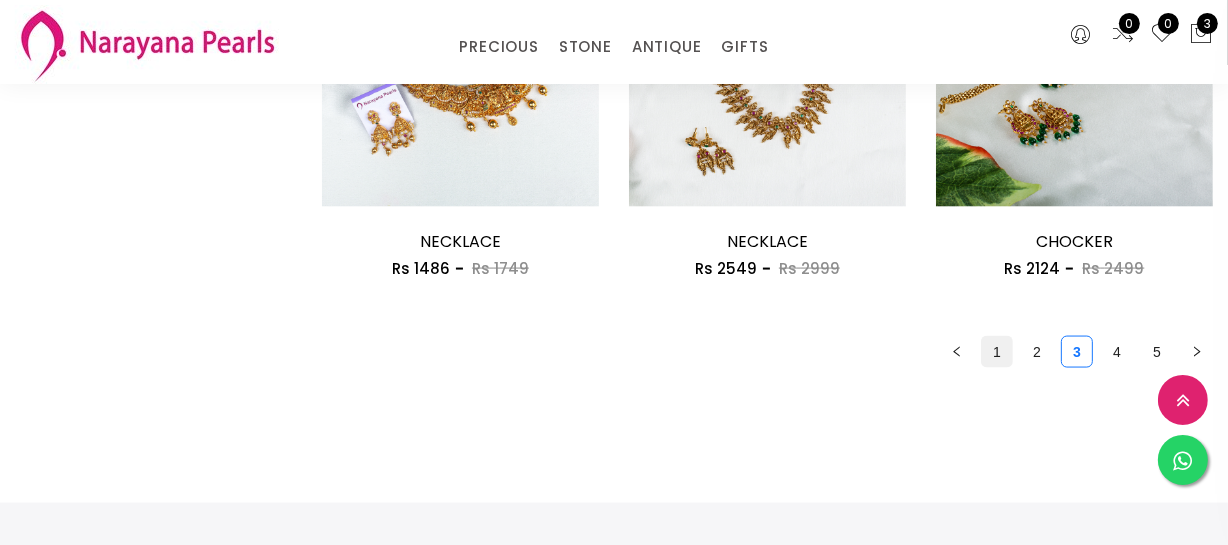 click on "1" at bounding box center (997, 352) 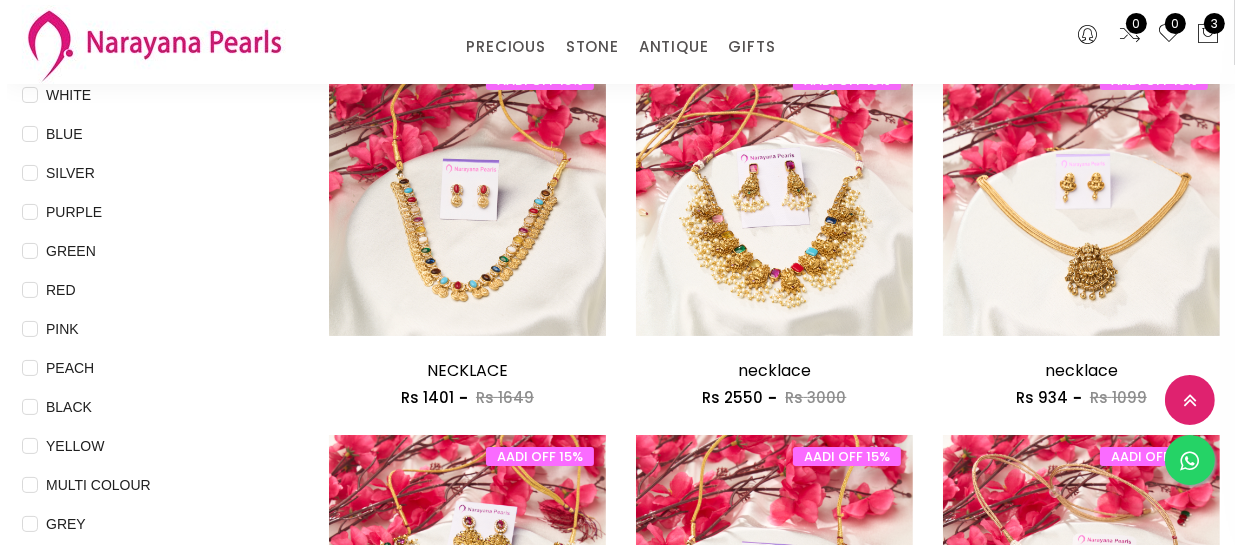 scroll, scrollTop: 272, scrollLeft: 0, axis: vertical 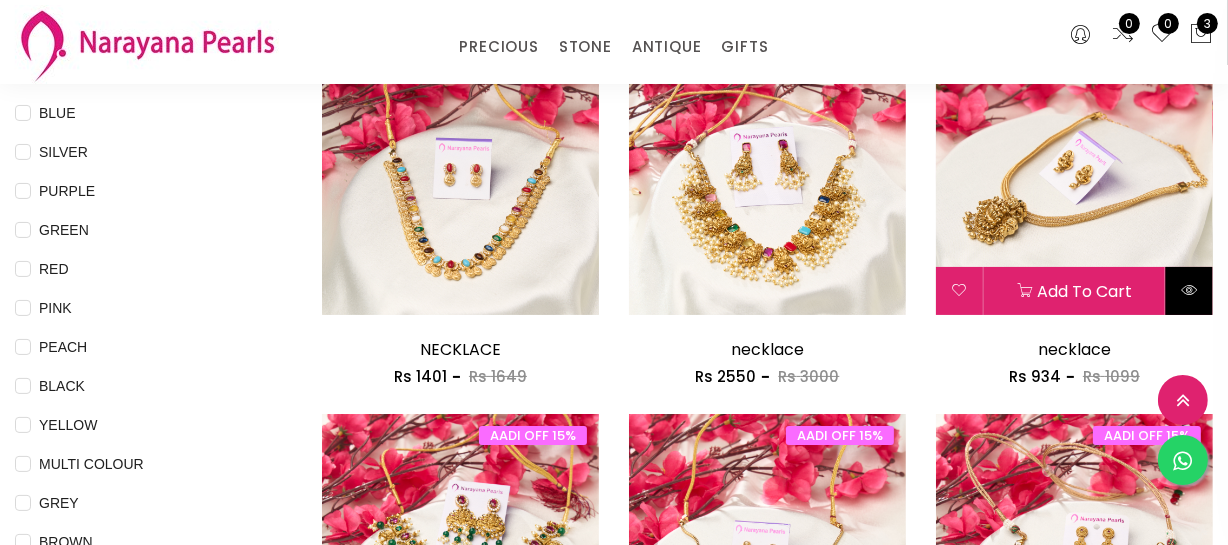 click at bounding box center (1189, 291) 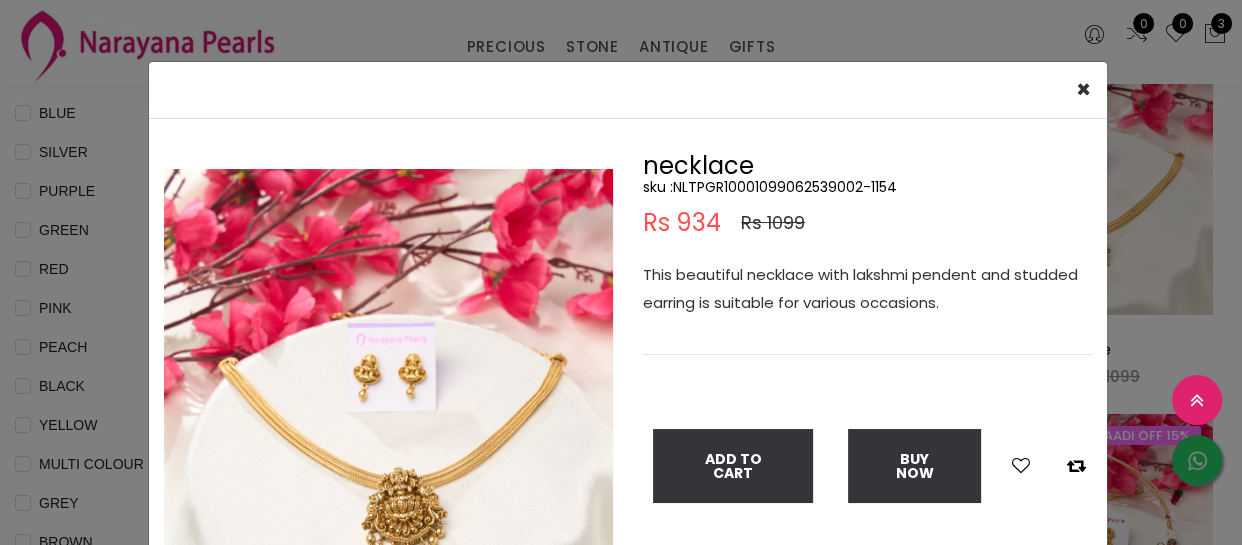 click on "× Close Double (click / press) on the image to zoom (in / out). necklace sku :  NLTPGR10001099062539002-1154 Rs   934   Rs   1099 This beautiful necklace with lakshmi pendent and studded earring is suitable for various occasions.  Add To Cart   Buy Now" at bounding box center [621, 272] 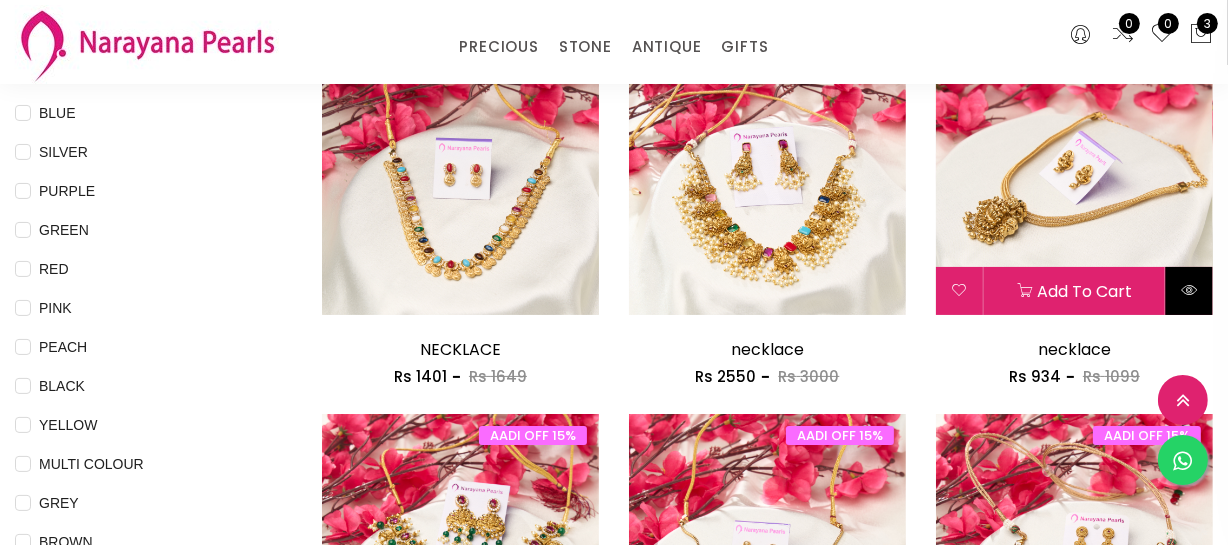 click at bounding box center (1189, 290) 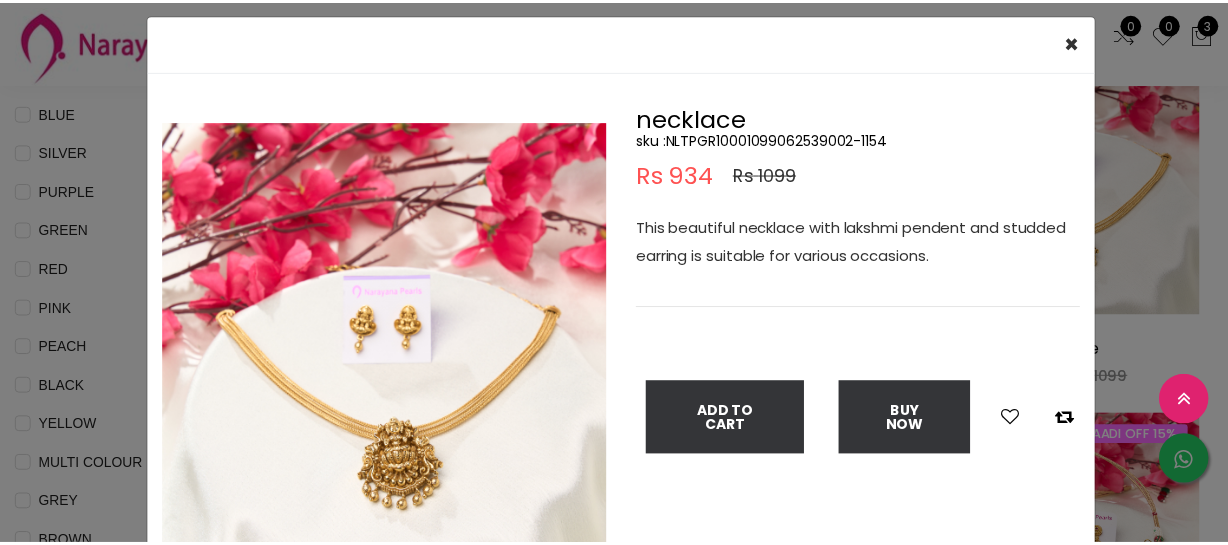 scroll, scrollTop: 90, scrollLeft: 0, axis: vertical 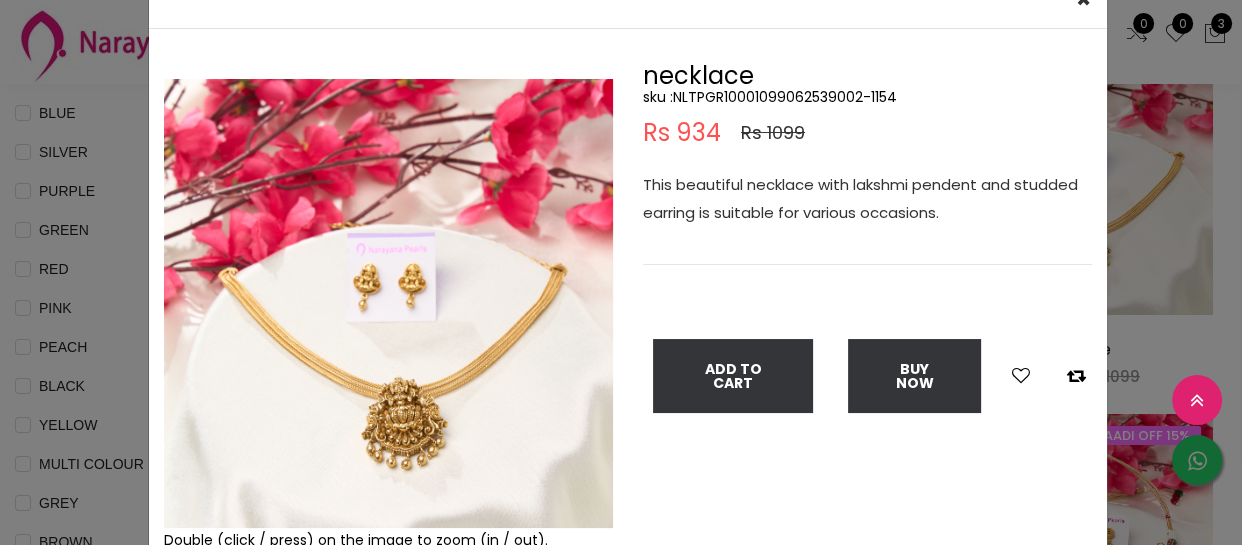 click on "× Close Double (click / press) on the image to zoom (in / out). necklace sku :  NLTPGR10001099062539002-1154 Rs   934   Rs   1099 This beautiful necklace with lakshmi pendent and studded earring is suitable for various occasions.  Add To Cart   Buy Now" at bounding box center (621, 272) 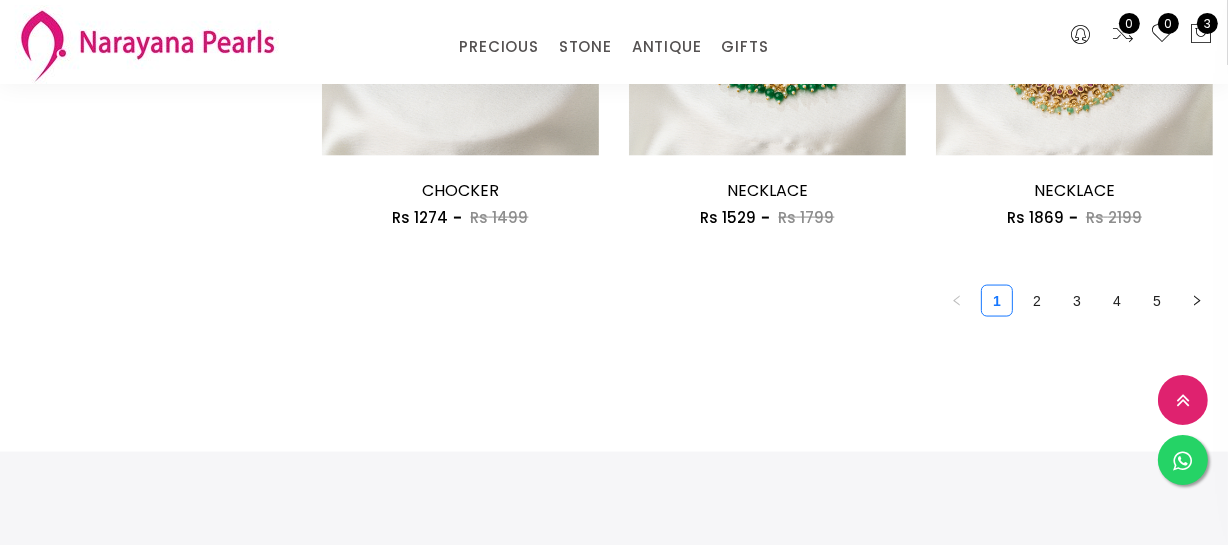 scroll, scrollTop: 2727, scrollLeft: 0, axis: vertical 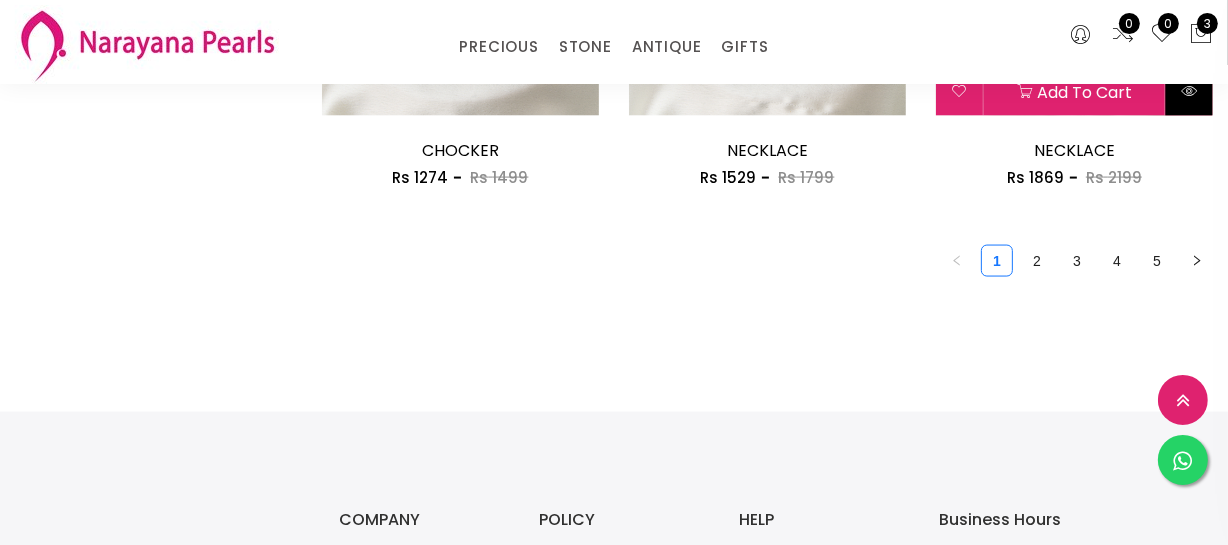 click at bounding box center [1189, 91] 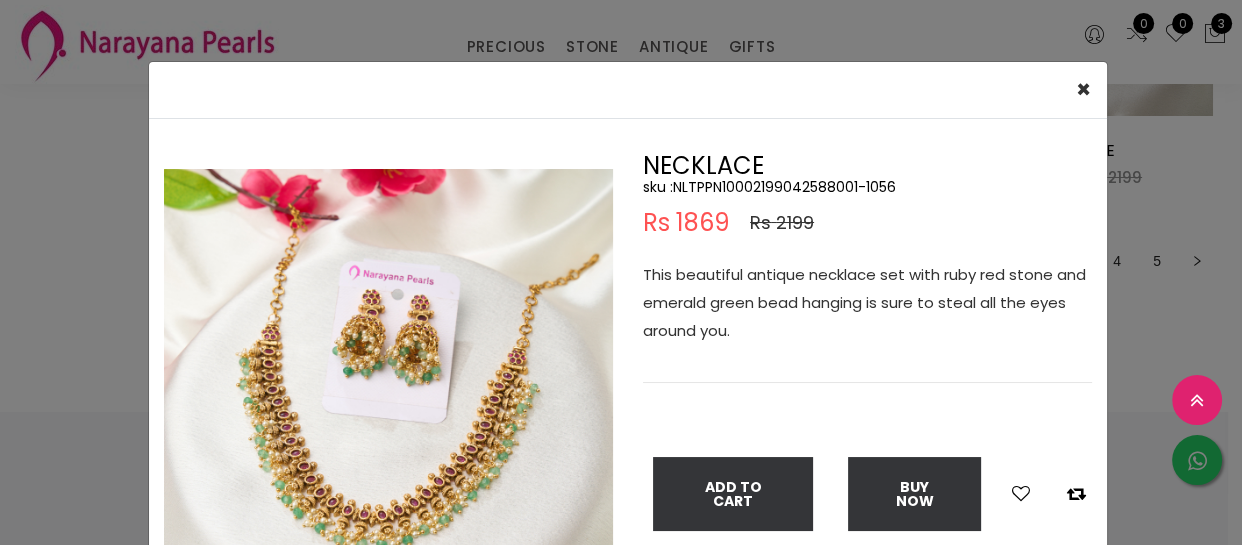 click on "× Close Double (click / press) on the image to zoom (in / out). NECKLACE sku :  NLTPPN10002199042588001-1056 Rs   1869   Rs   2199 This beautiful antique necklace set with ruby red stone and emerald green bead hanging is sure to steal all the eyes around you.  Add To Cart   Buy Now" at bounding box center (621, 272) 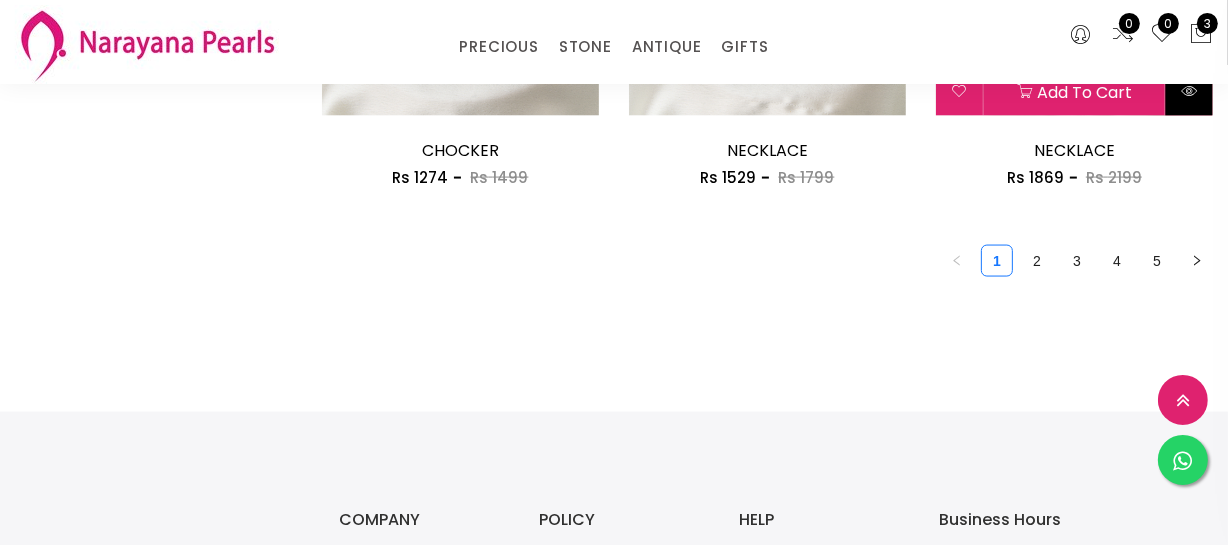 click at bounding box center [1189, 92] 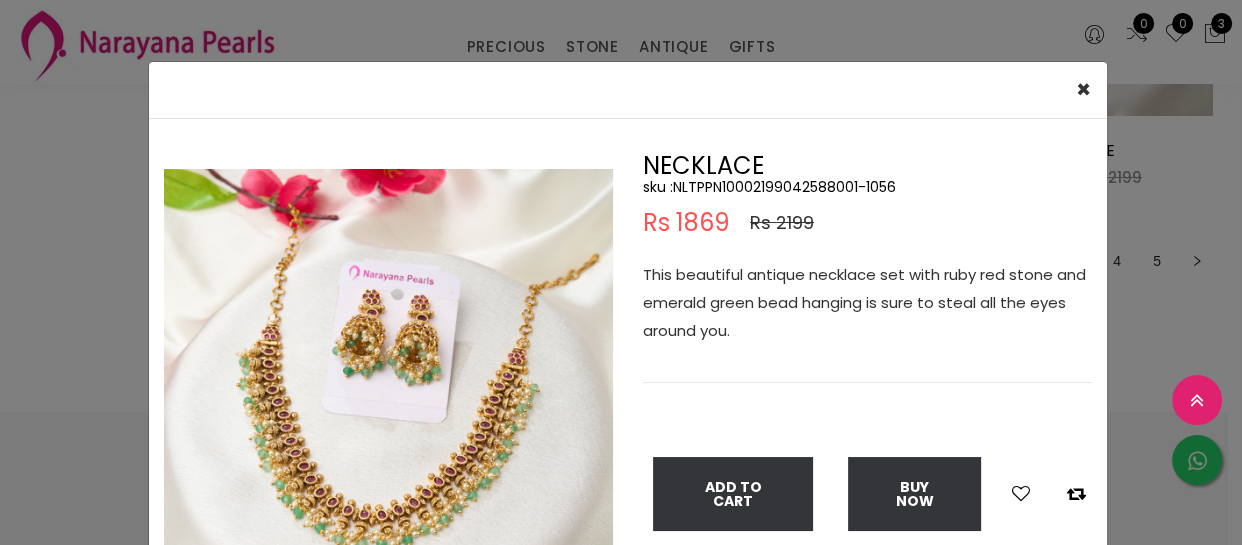 click at bounding box center (388, 393) 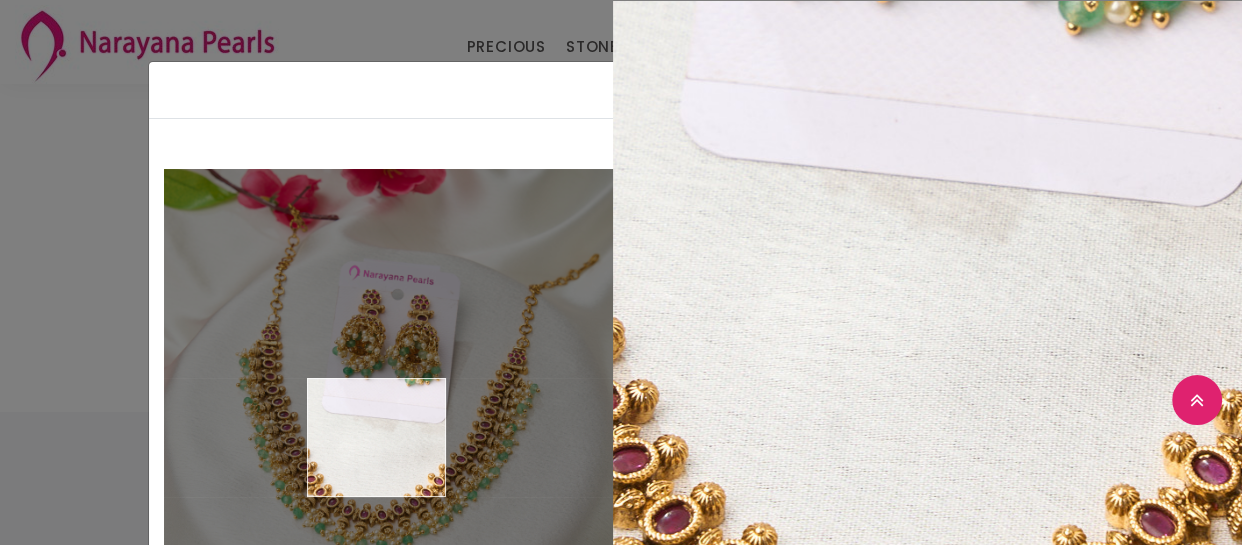 click at bounding box center (388, 393) 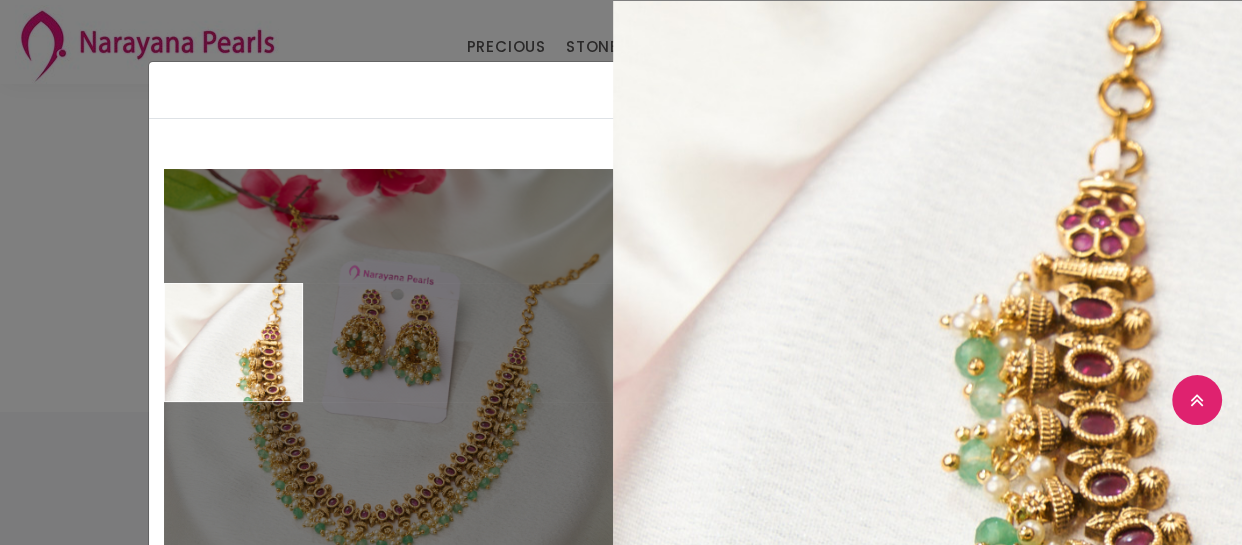 click on "× Close Double (click / press) on the image to zoom (in / out). NECKLACE sku :  NLTPPN10002199042588001-1056 Rs   1869   Rs   2199 This beautiful antique necklace set with ruby red stone and emerald green bead hanging is sure to steal all the eyes around you.  Add To Cart   Buy Now" at bounding box center (621, 272) 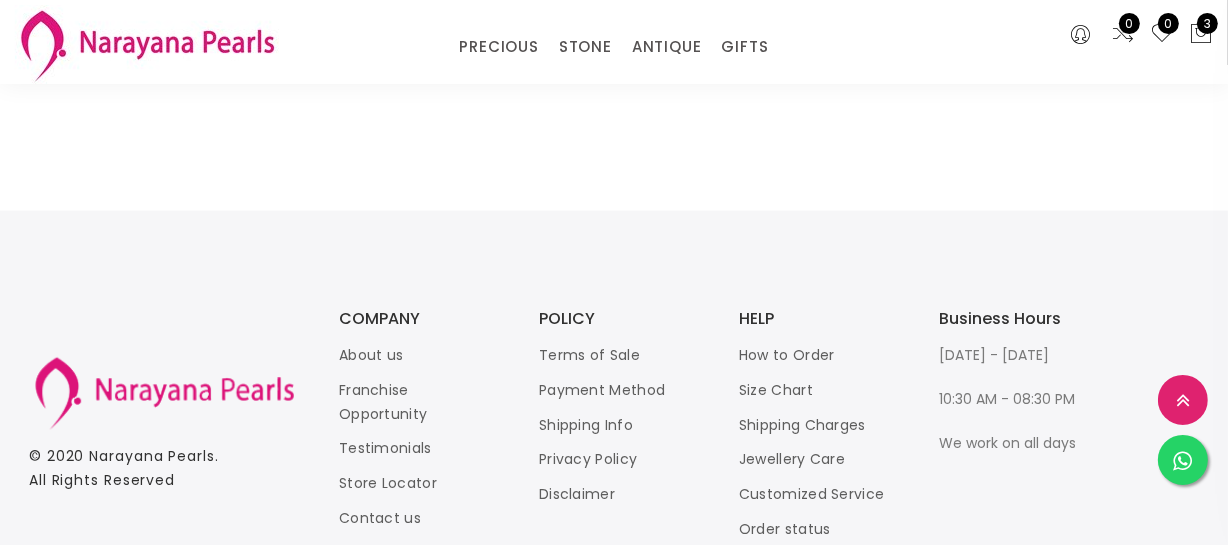 scroll, scrollTop: 2842, scrollLeft: 0, axis: vertical 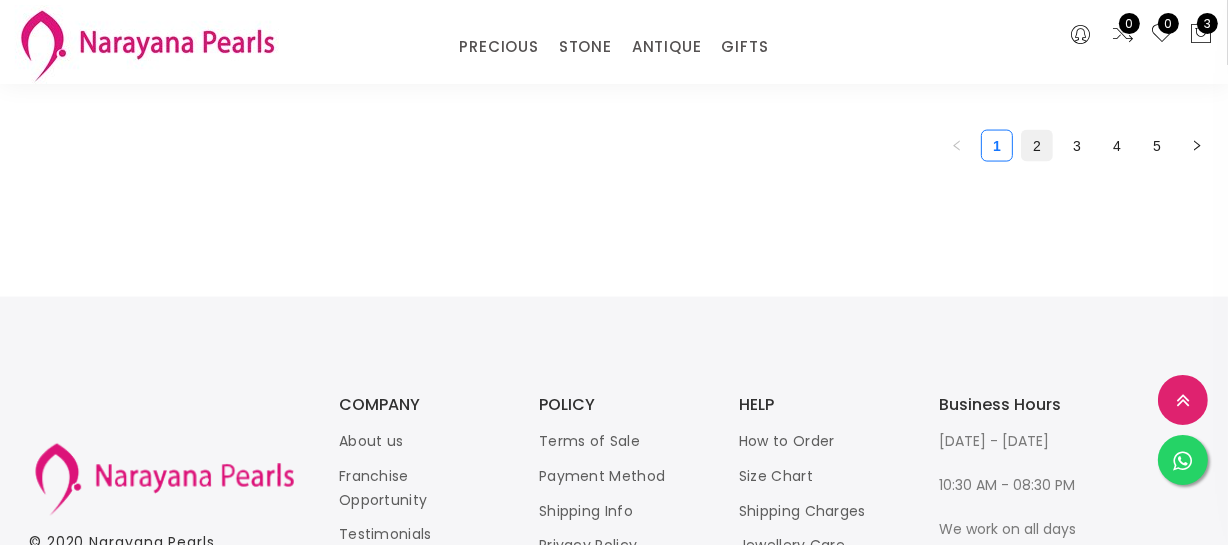 click on "2" at bounding box center (1037, 146) 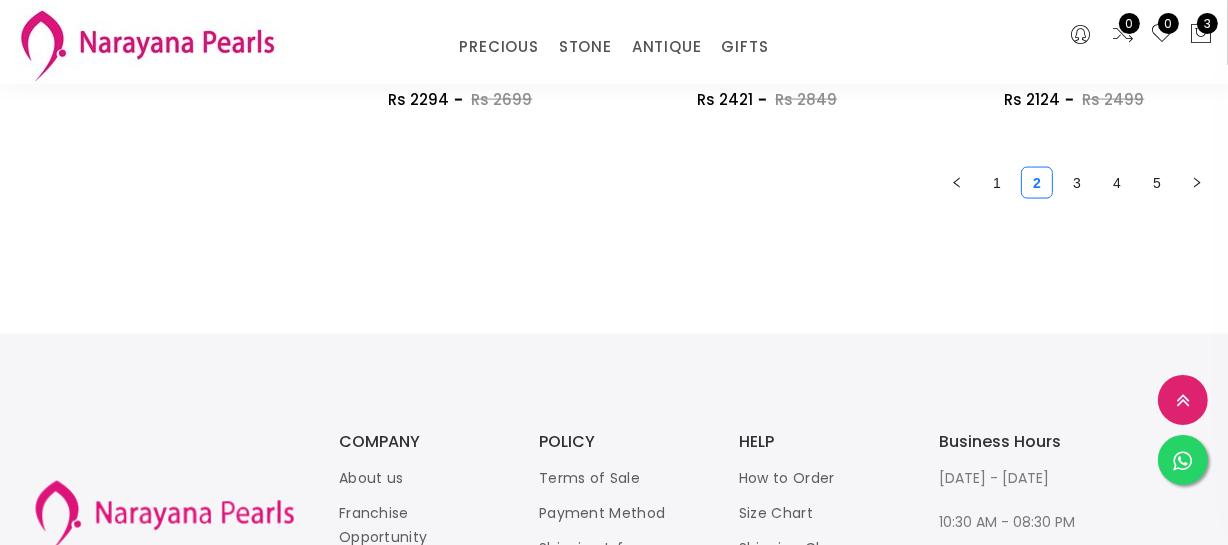 scroll, scrollTop: 2818, scrollLeft: 0, axis: vertical 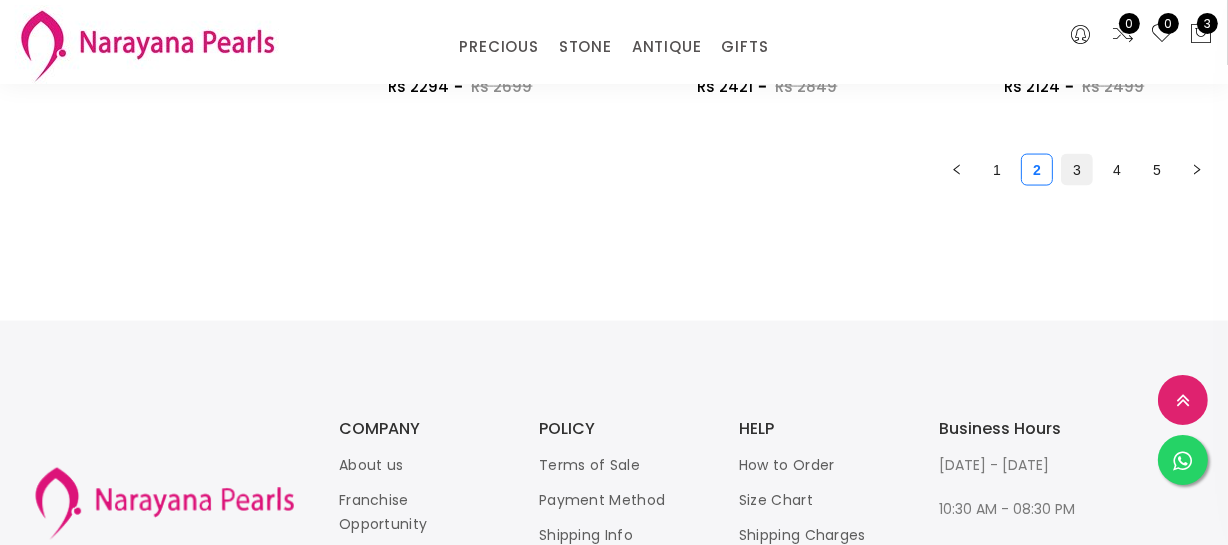 click on "3" at bounding box center [1077, 170] 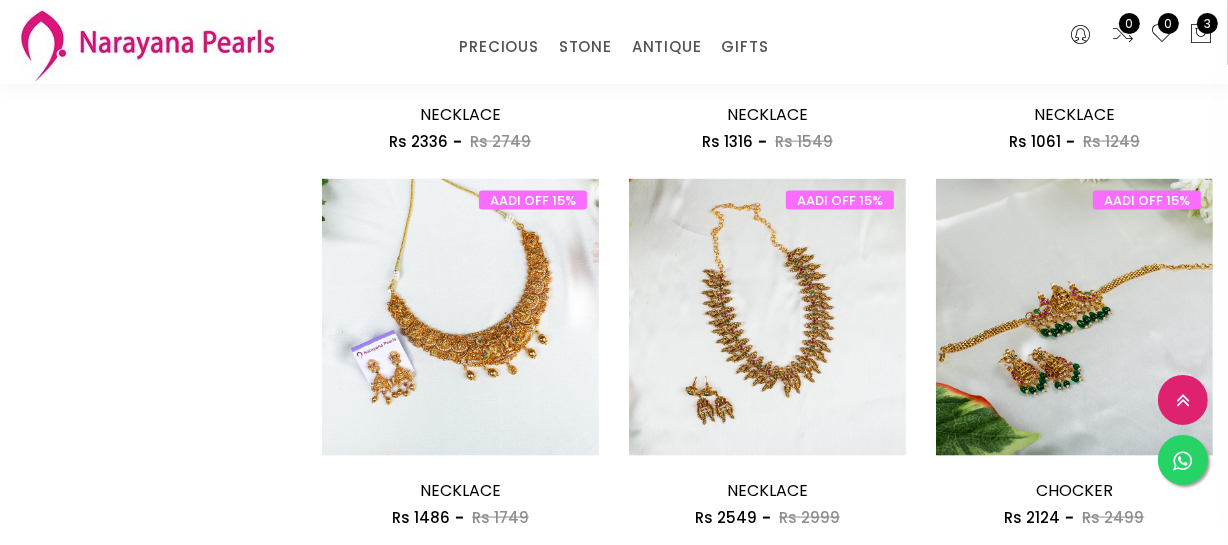 scroll, scrollTop: 2727, scrollLeft: 0, axis: vertical 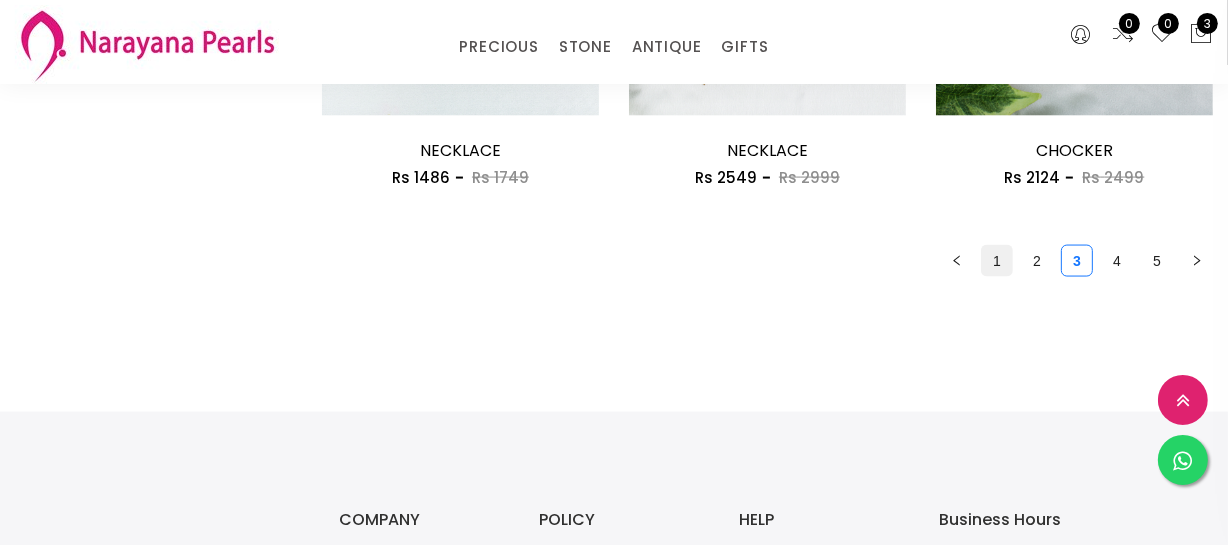 click on "1" at bounding box center (997, 261) 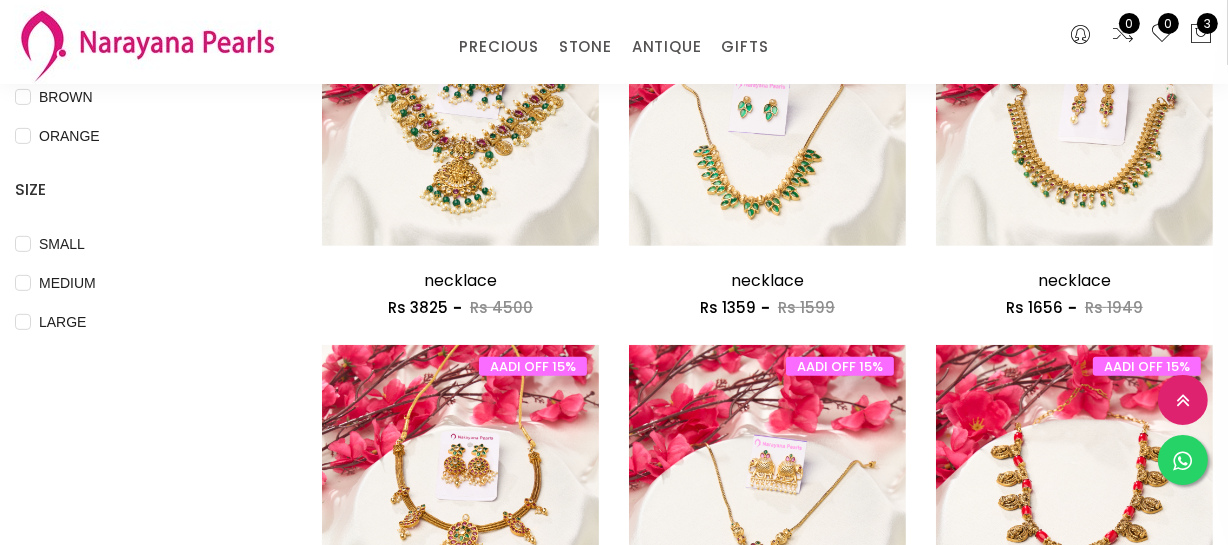 scroll, scrollTop: 727, scrollLeft: 0, axis: vertical 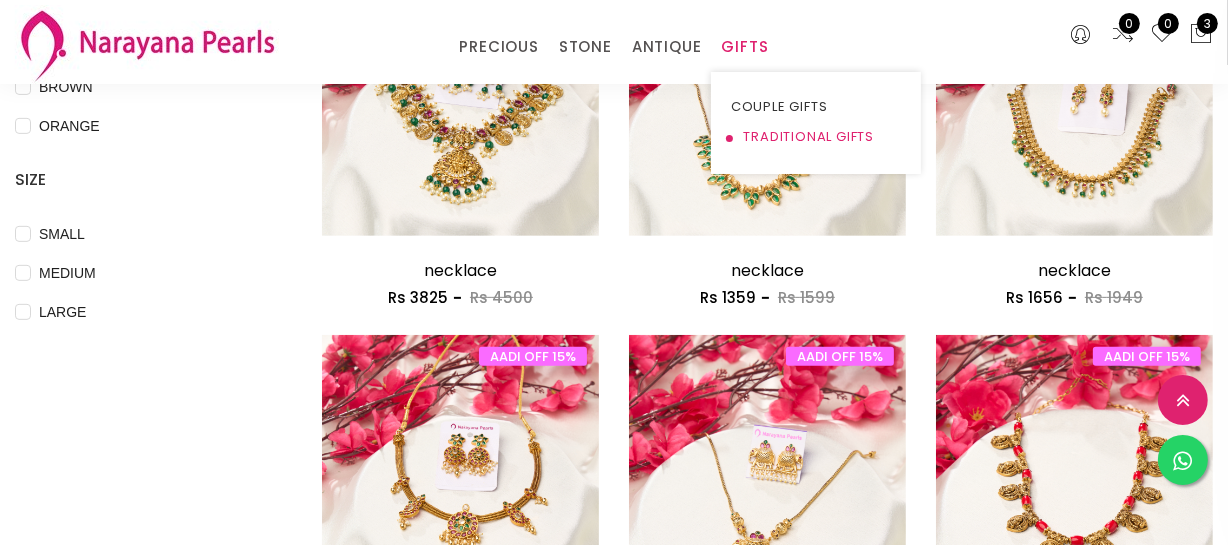 click on "TRADITIONAL GIFTS" at bounding box center [816, 137] 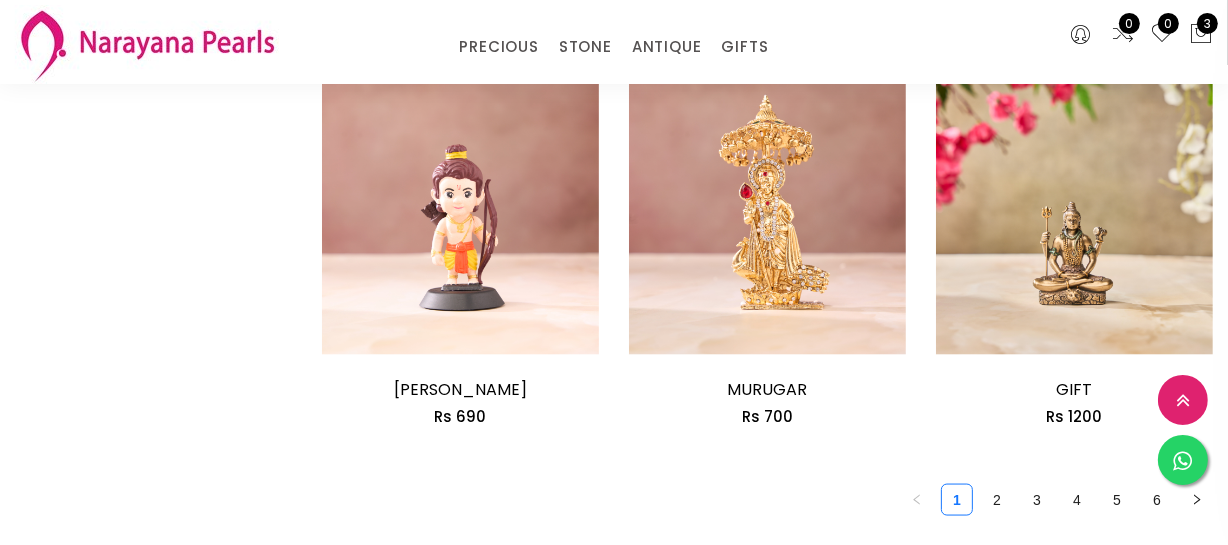 scroll, scrollTop: 2545, scrollLeft: 0, axis: vertical 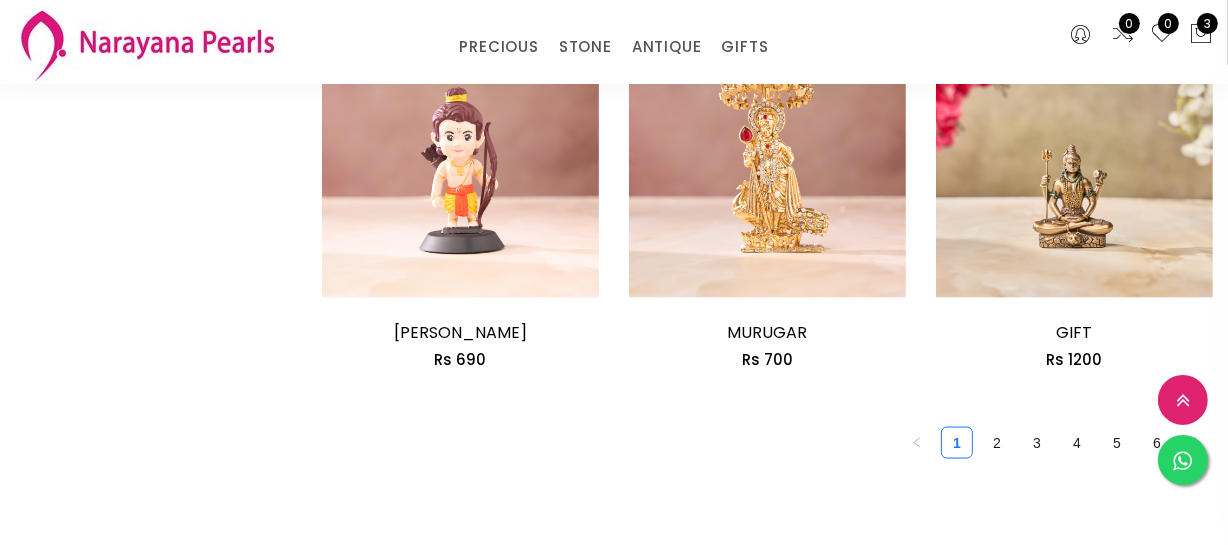 click on "2" at bounding box center [997, 443] 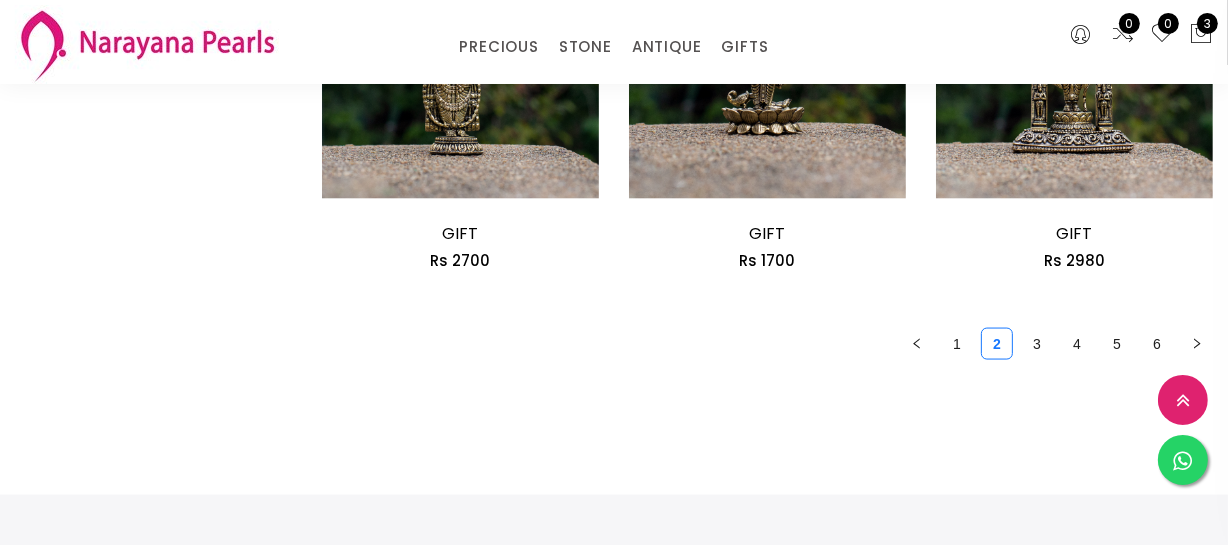 scroll, scrollTop: 2636, scrollLeft: 0, axis: vertical 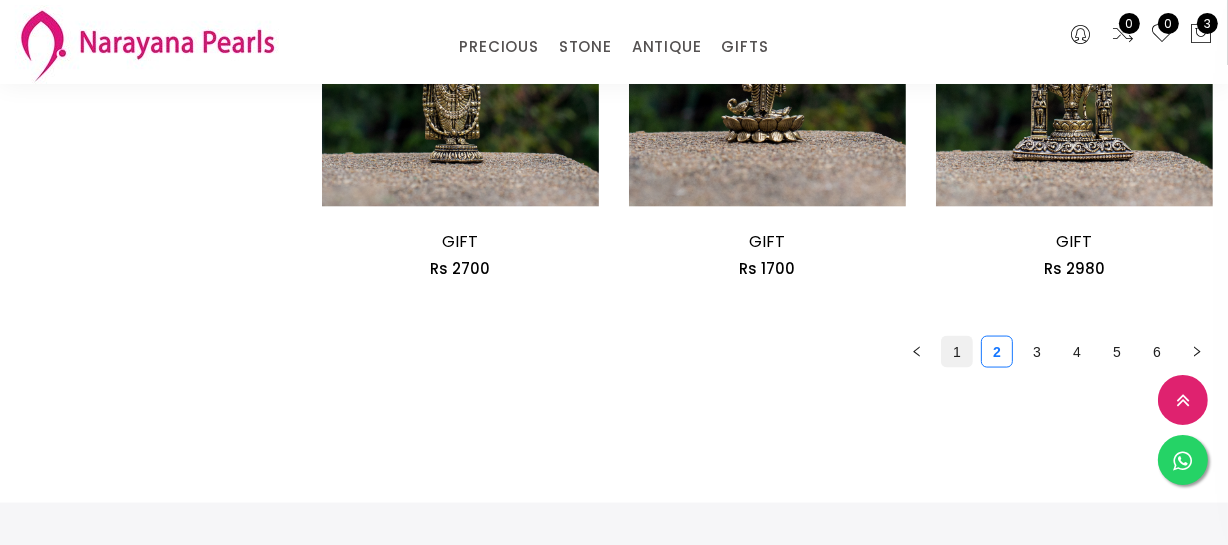click on "1" at bounding box center [957, 352] 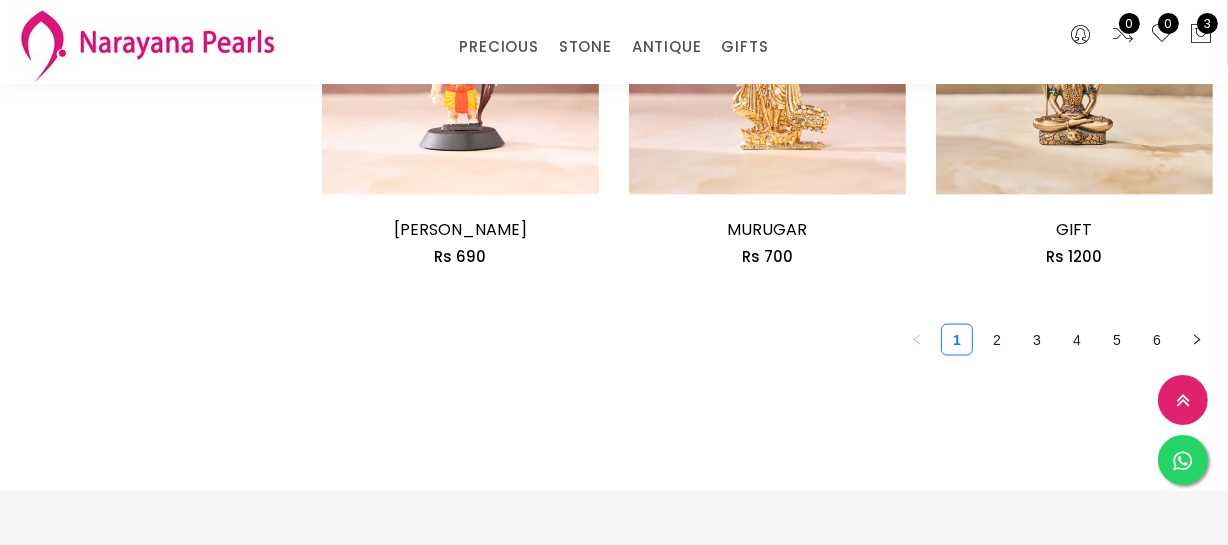 scroll, scrollTop: 2454, scrollLeft: 0, axis: vertical 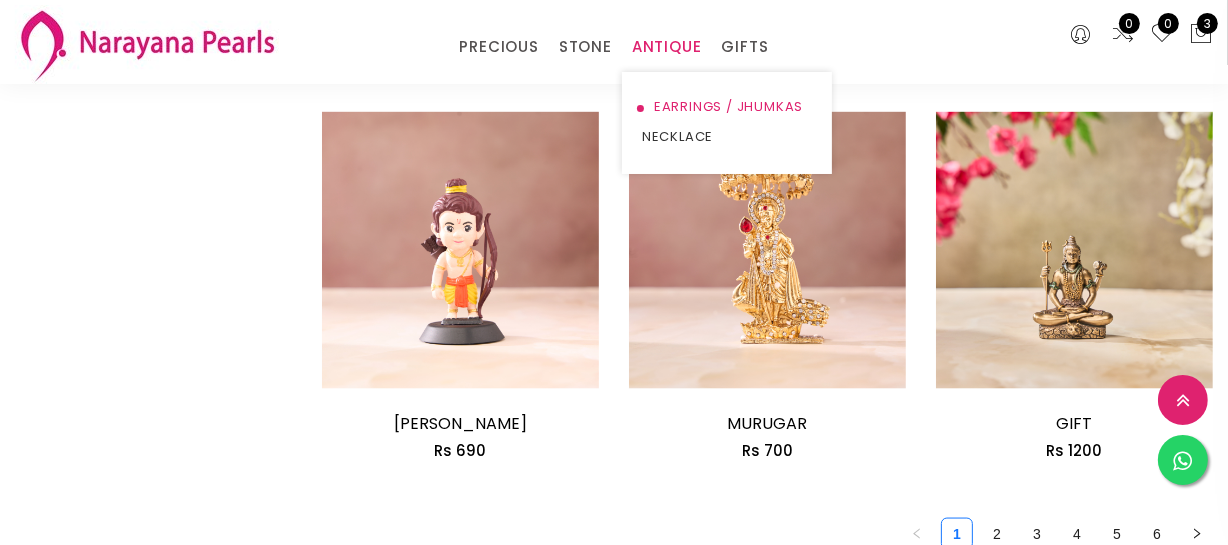click on "EARRINGS / JHUMKAS" at bounding box center (727, 107) 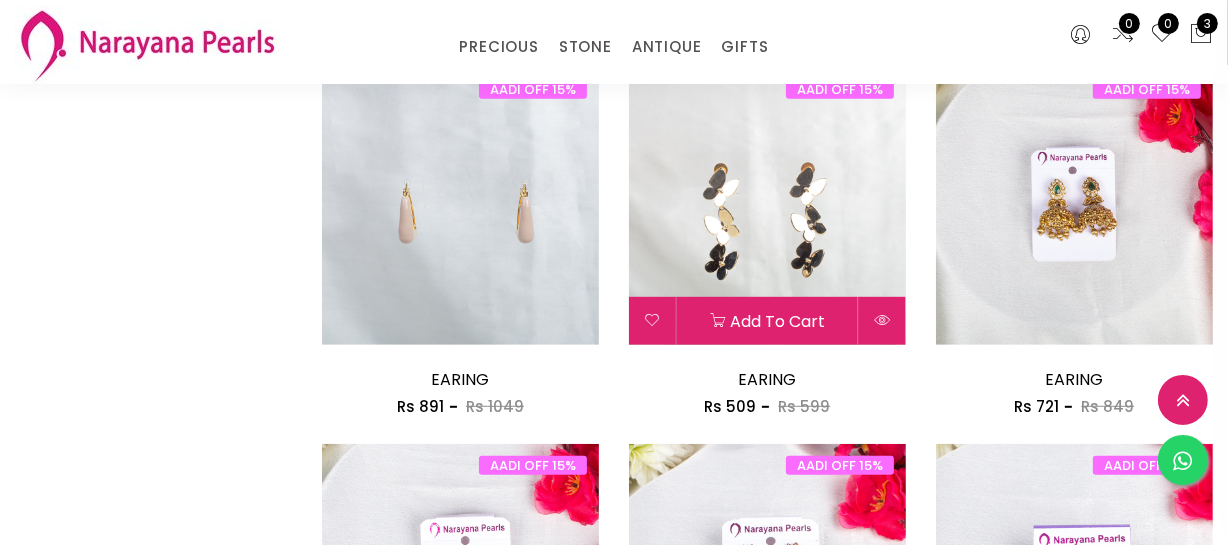 scroll, scrollTop: 1000, scrollLeft: 0, axis: vertical 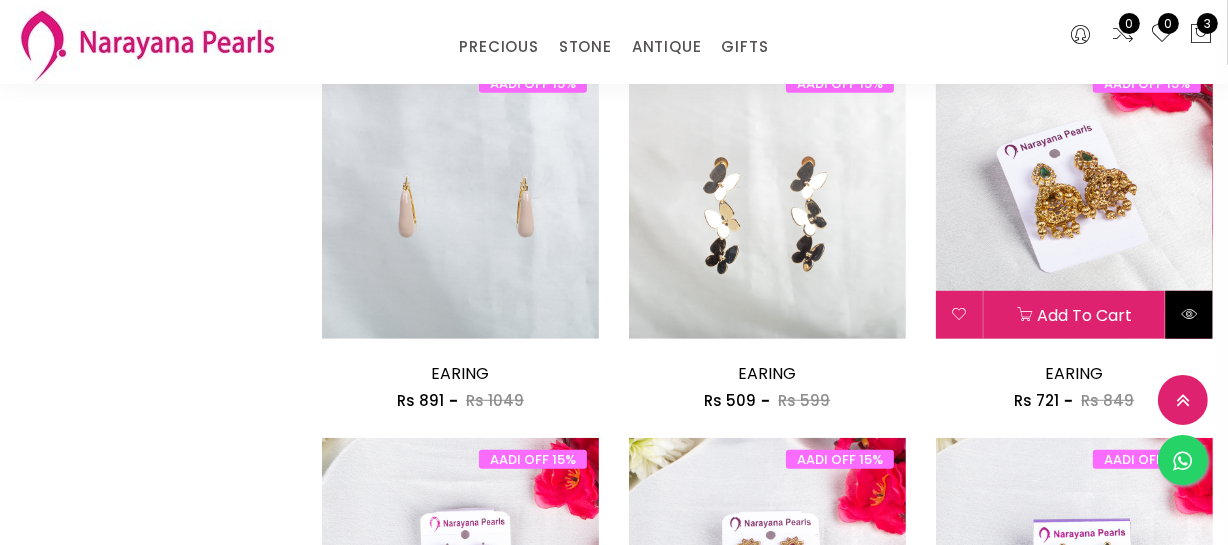 click at bounding box center (1189, 314) 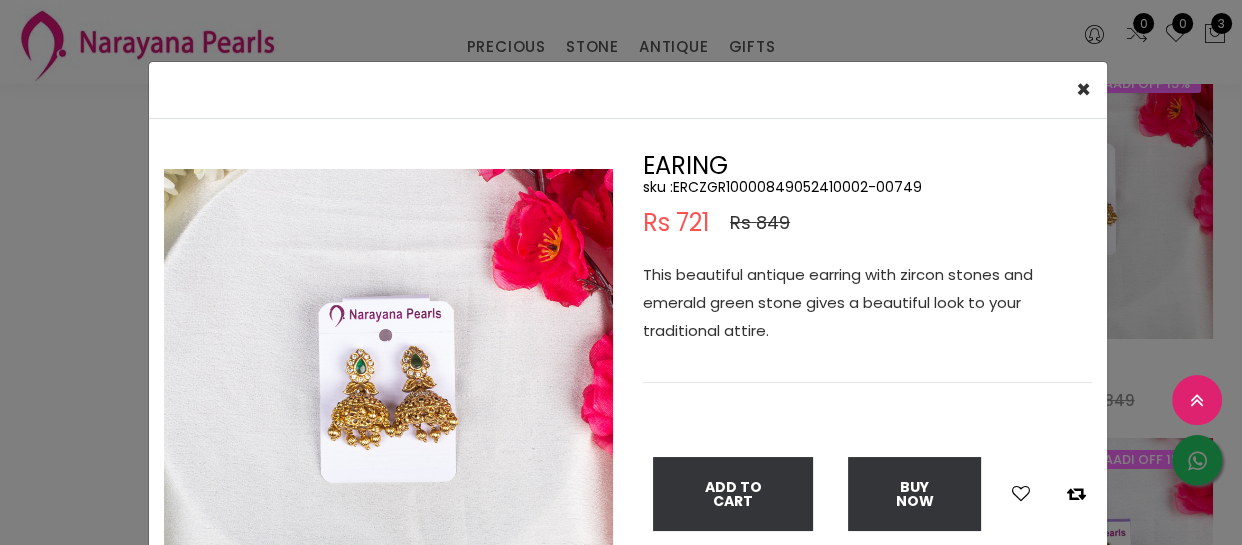 click on "× Close Double (click / press) on the image to zoom (in / out). EARING sku :  ERCZGR10000849052410002-00749 Rs   721   Rs   849 This beautiful antique earring with zircon stones and emerald green stone gives a beautiful look to your traditional attire.  Add To Cart   Buy Now" at bounding box center (621, 272) 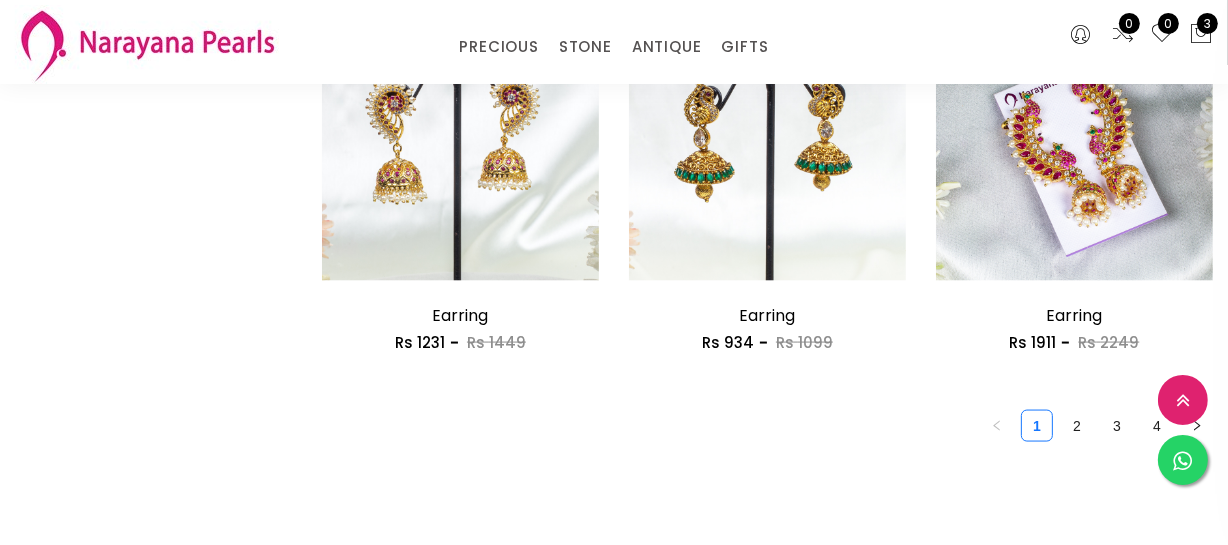 scroll, scrollTop: 2636, scrollLeft: 0, axis: vertical 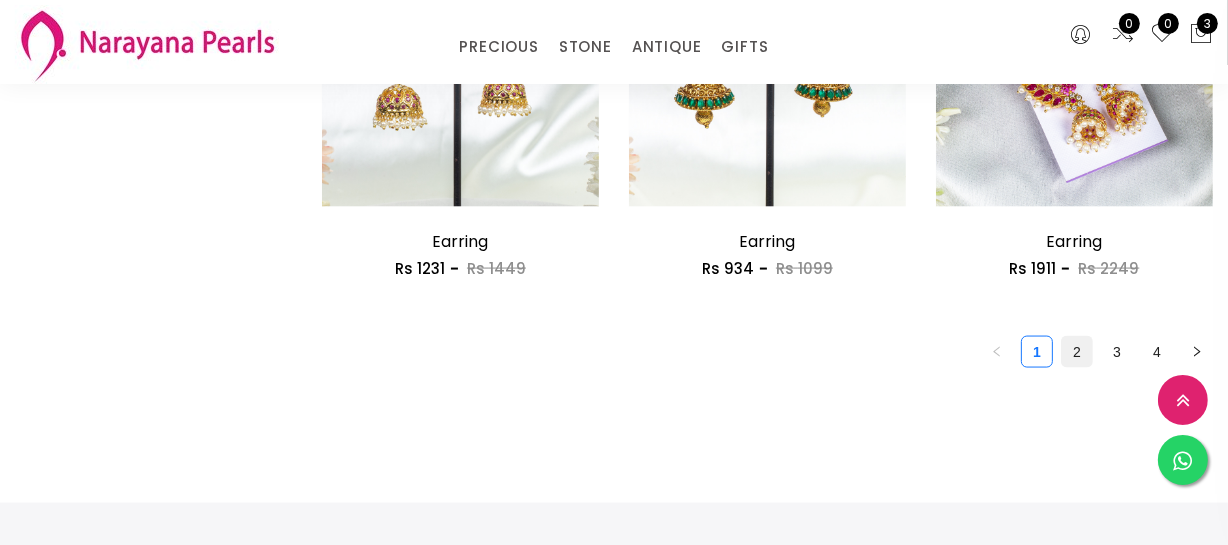 click on "2" at bounding box center (1077, 352) 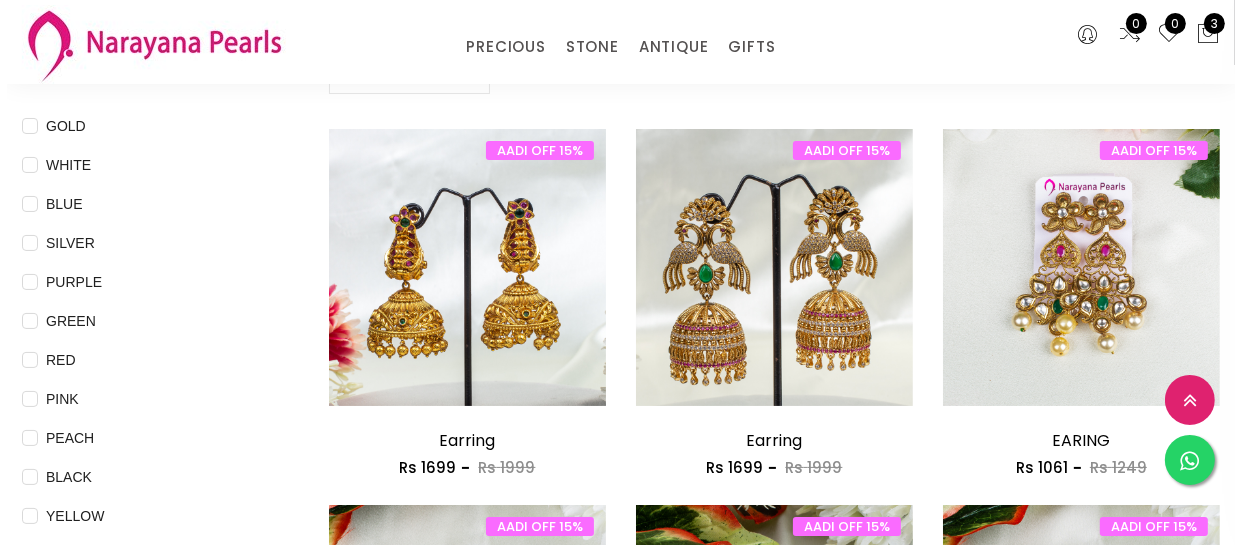 scroll, scrollTop: 272, scrollLeft: 0, axis: vertical 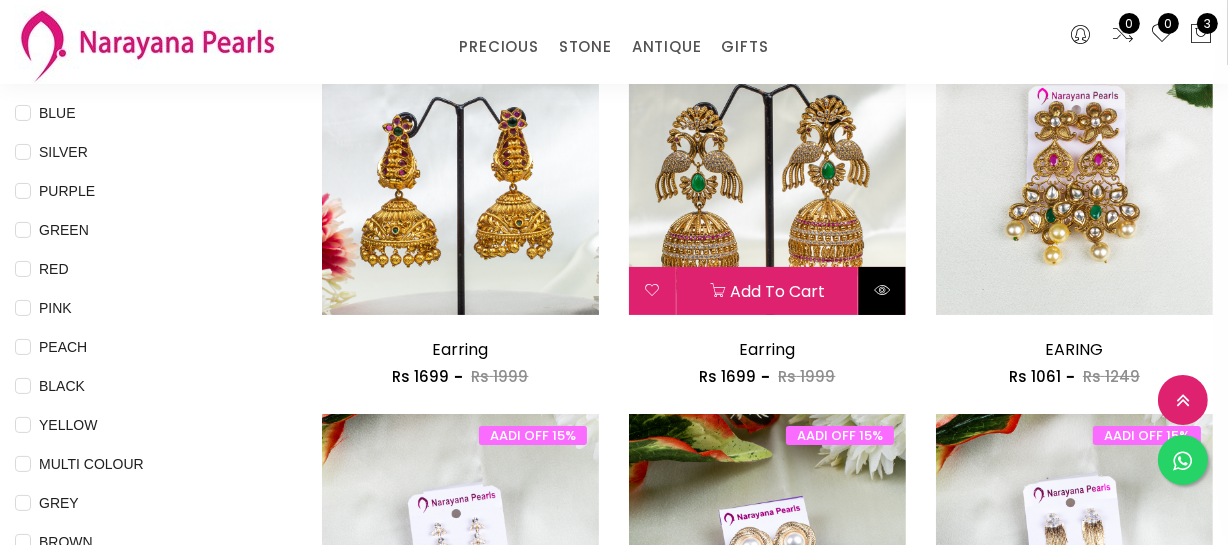 click at bounding box center [882, 291] 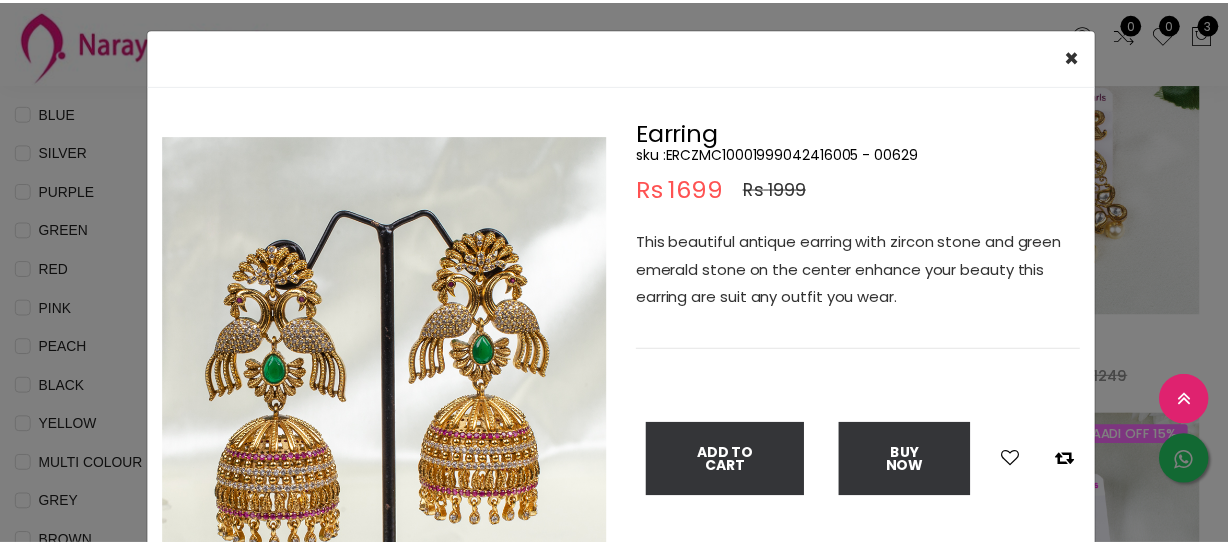 scroll, scrollTop: 90, scrollLeft: 0, axis: vertical 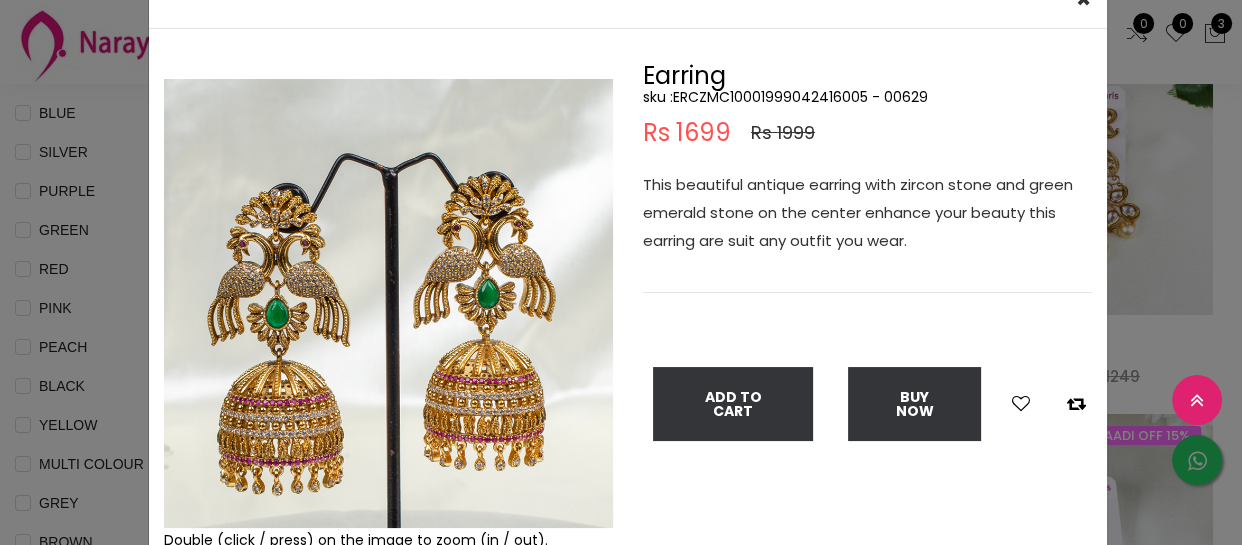 click on "× Close Double (click / press) on the image to zoom (in / out). Earring sku :  ERCZMC10001999042416005 - 00629 Rs   1699   Rs   1999 This beautiful antique earring with zircon stone and green emerald stone on the center enhance your beauty this earring are suit any outfit you wear.  Add To Cart   Buy Now" at bounding box center (621, 272) 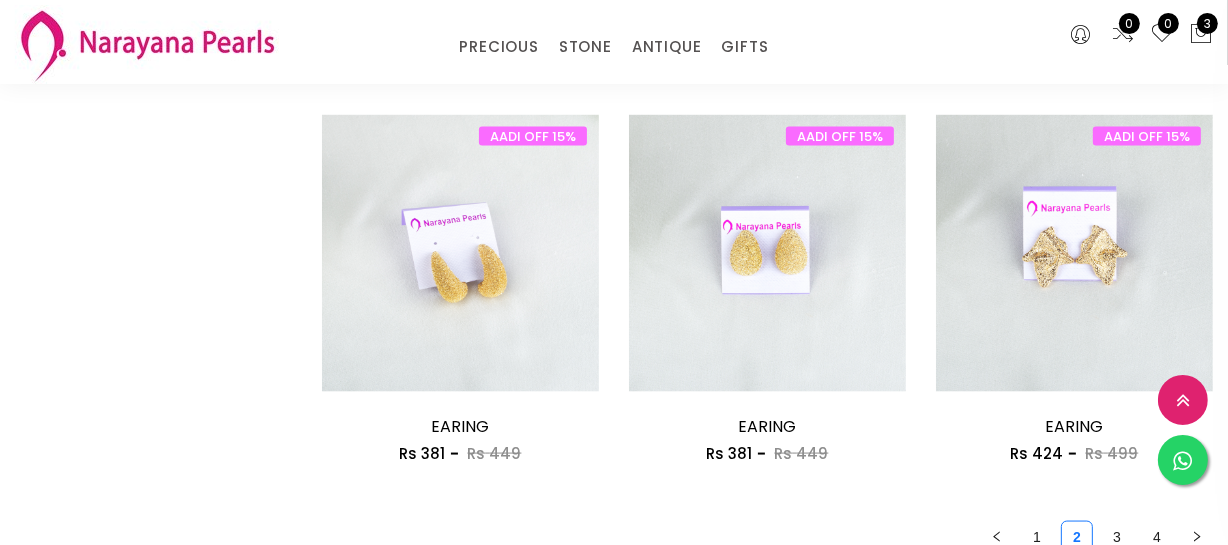 scroll, scrollTop: 2545, scrollLeft: 0, axis: vertical 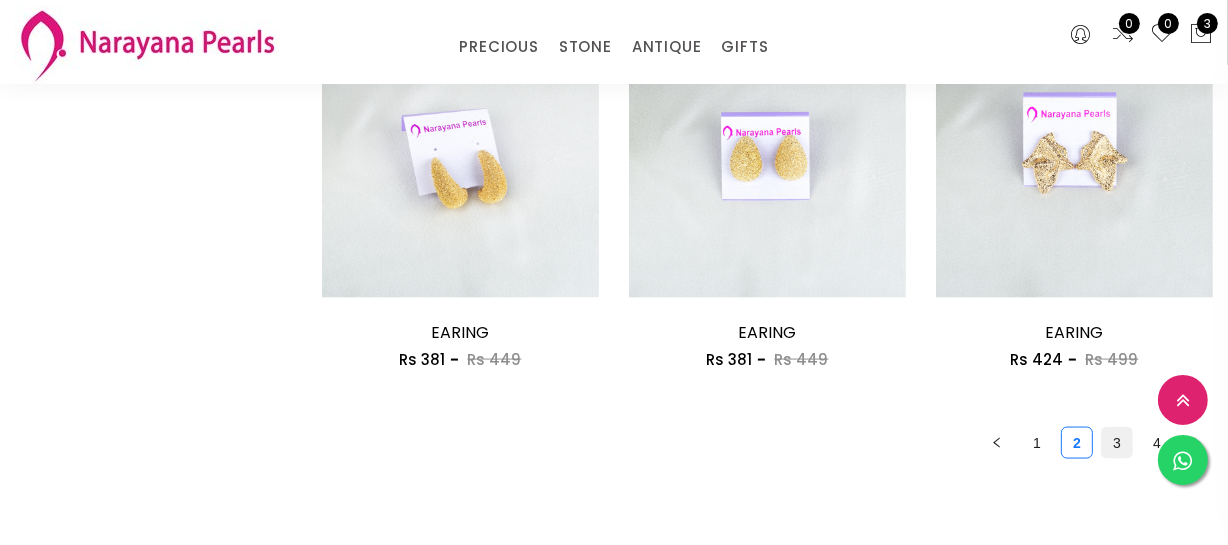 click on "3" at bounding box center [1117, 443] 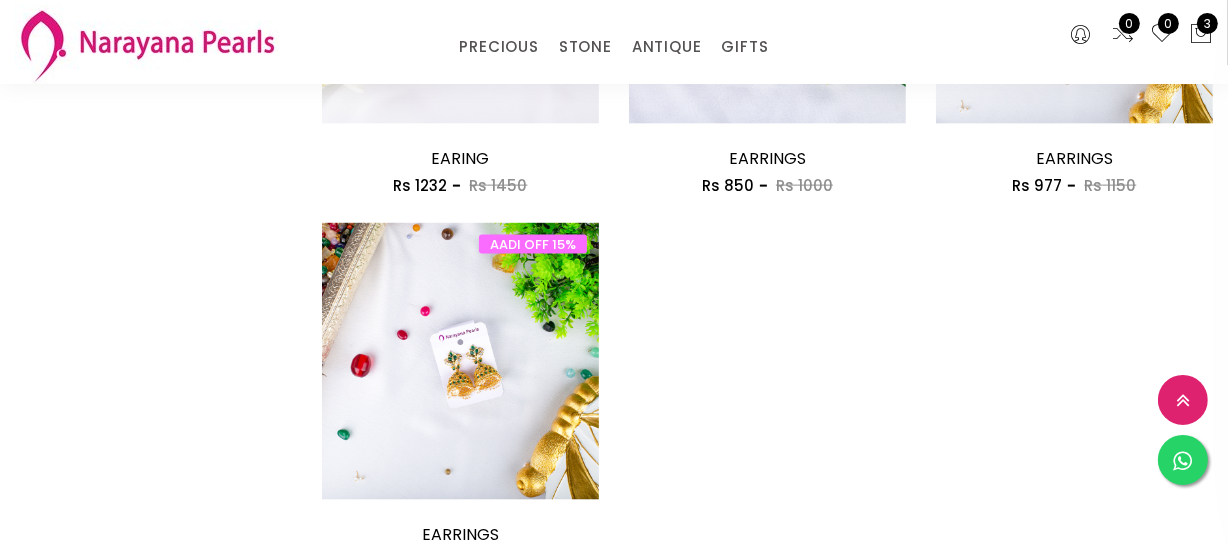 scroll, scrollTop: 2454, scrollLeft: 0, axis: vertical 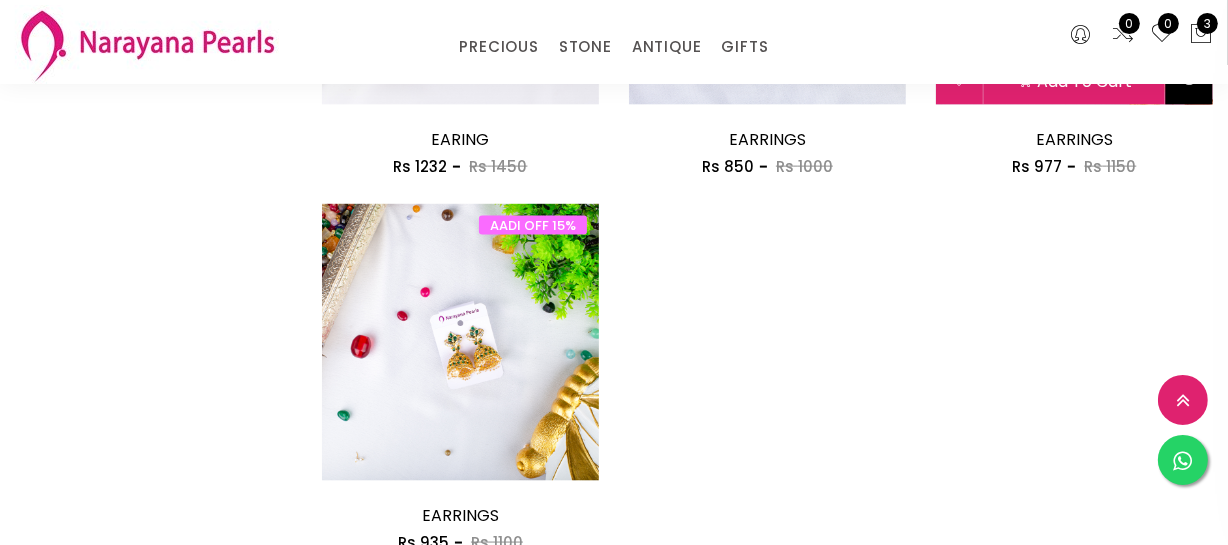 click at bounding box center [1189, 81] 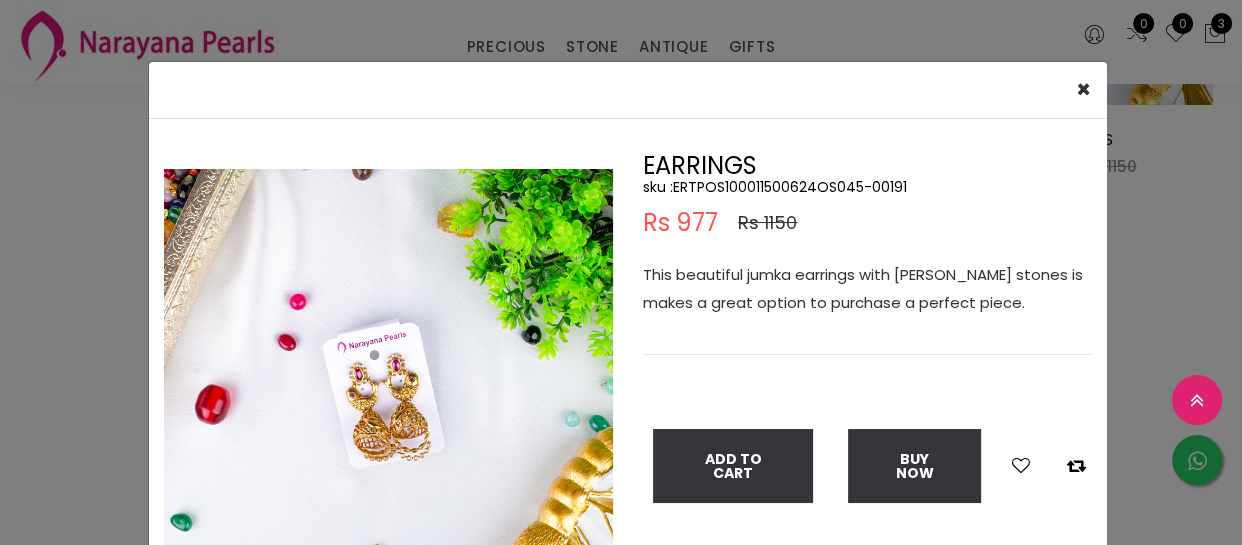 click on "× Close Double (click / press) on the image to zoom (in / out). EARRINGS sku :  ERTPOS100011500624OS045-00191 Rs   977   Rs   1150 This beautiful jumka earrings with [PERSON_NAME] stones is makes a great option to purchase a perfect piece.  Add To Cart   Buy Now" at bounding box center [621, 272] 